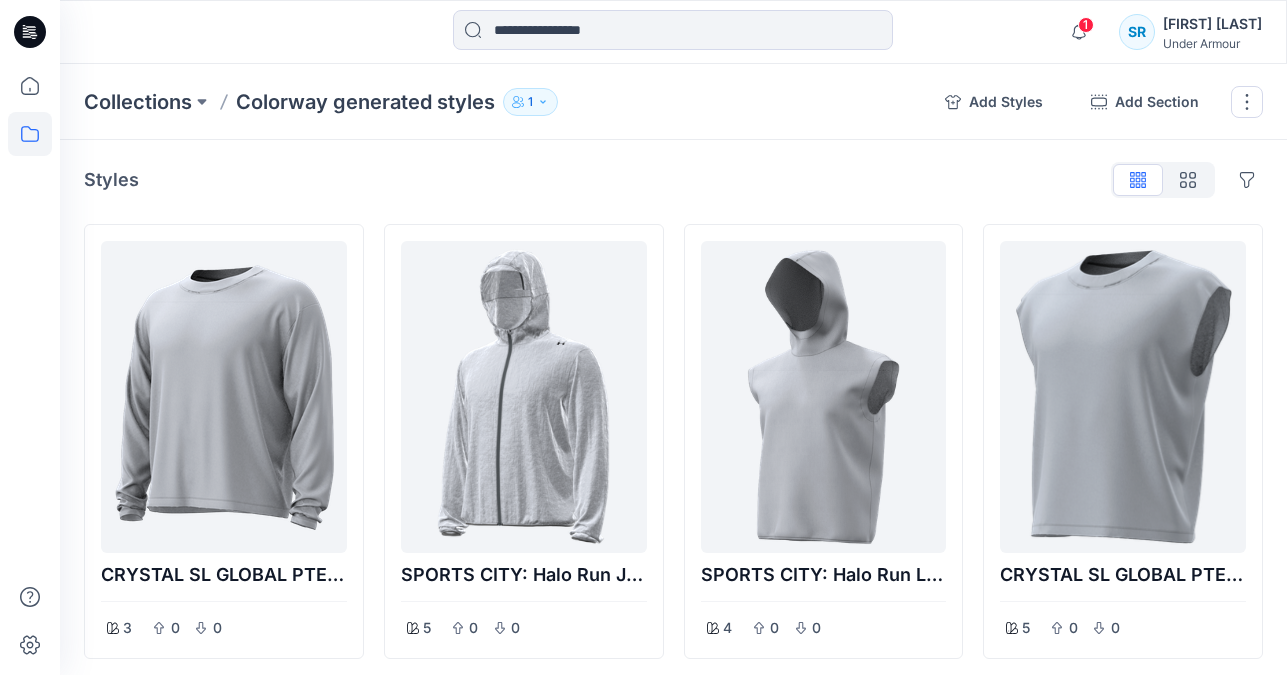 scroll, scrollTop: 992, scrollLeft: 0, axis: vertical 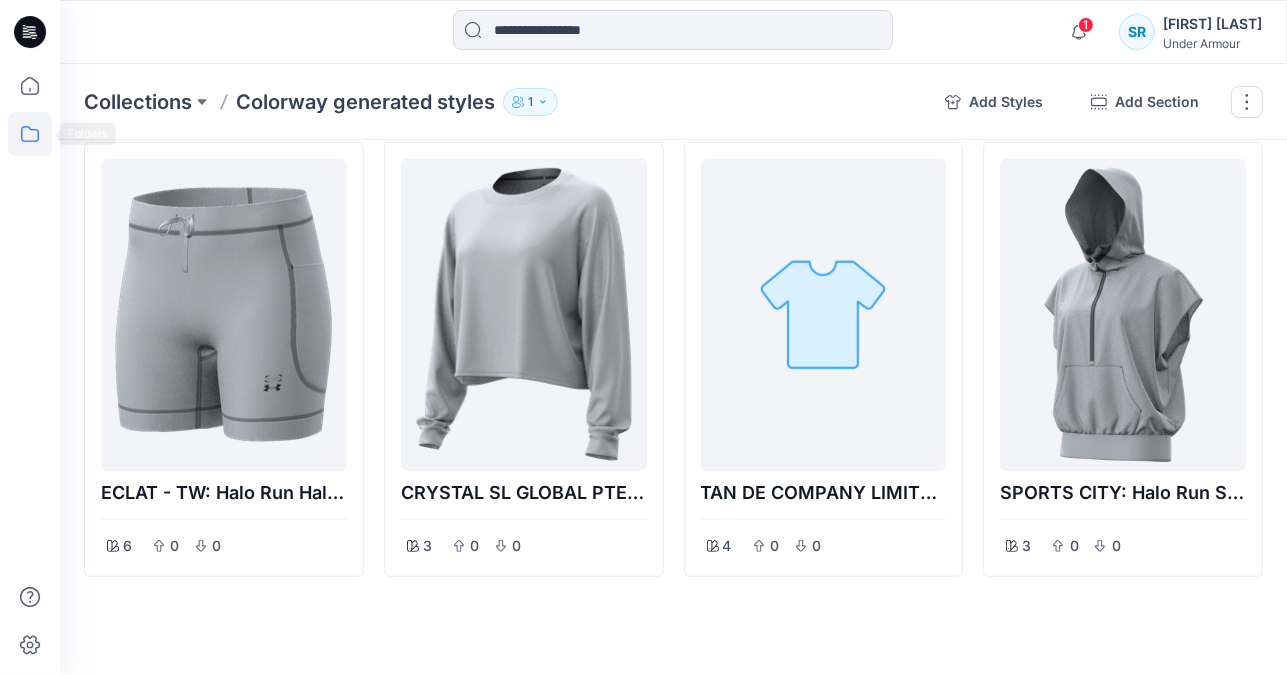 click 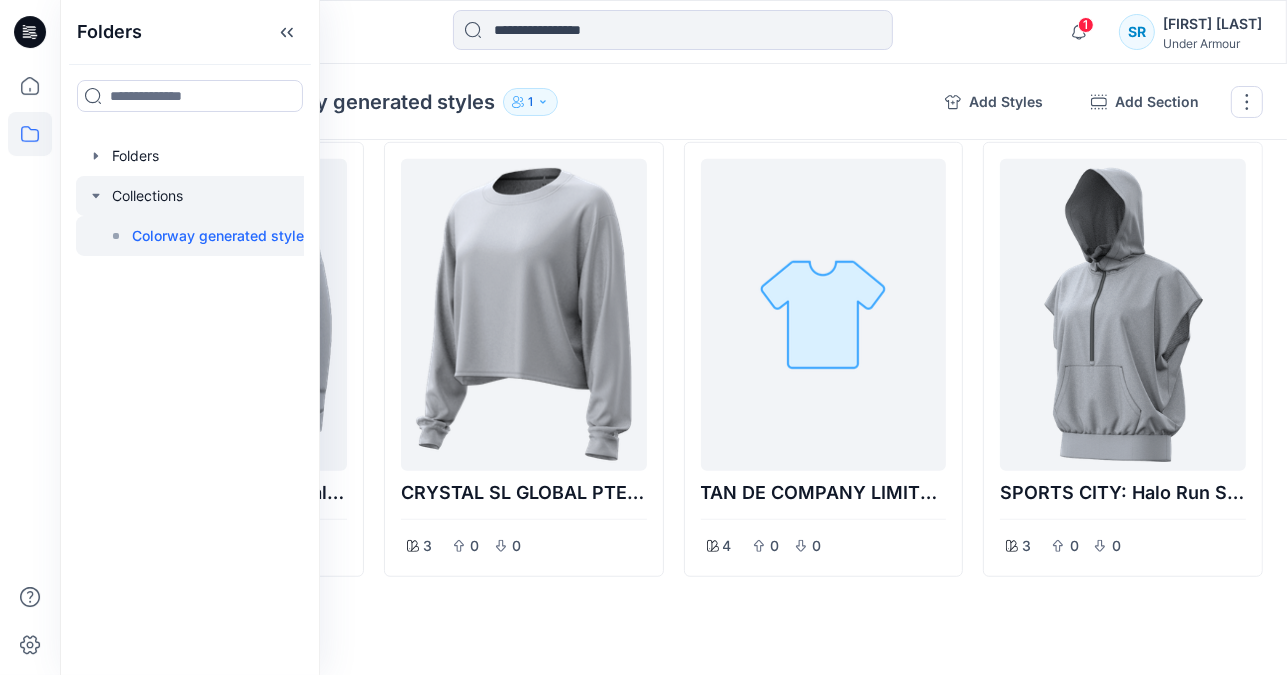click at bounding box center [200, 196] 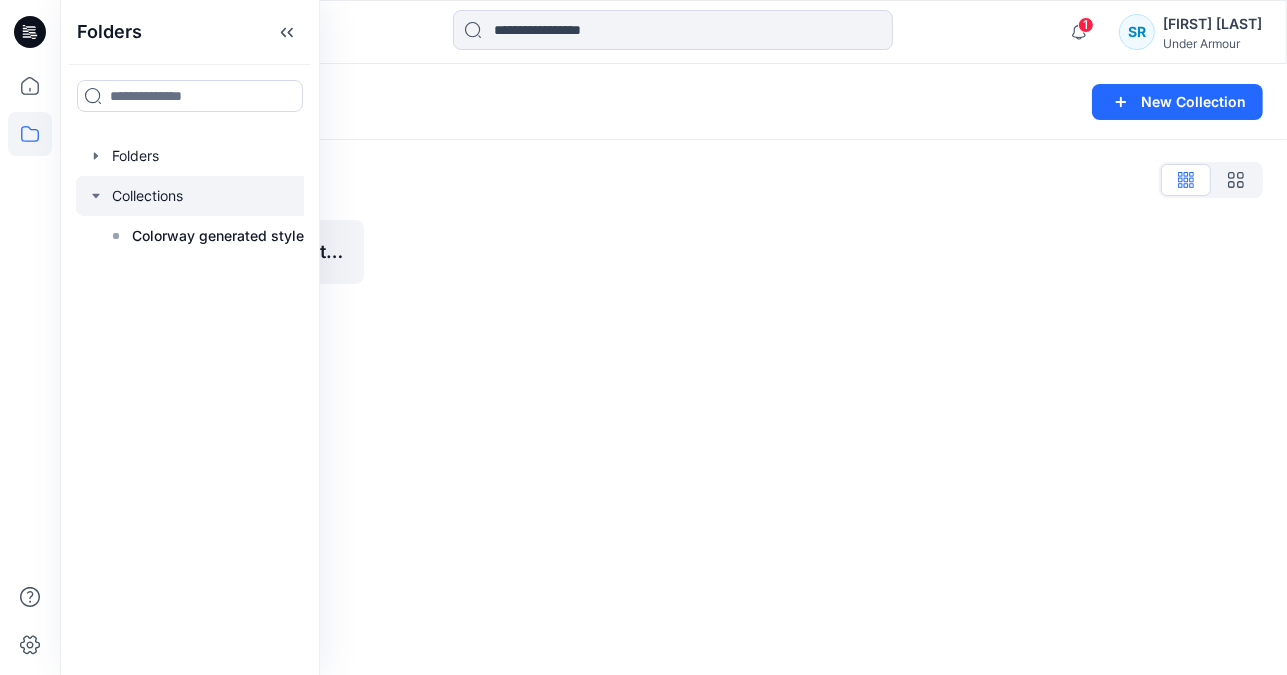 scroll, scrollTop: 0, scrollLeft: 0, axis: both 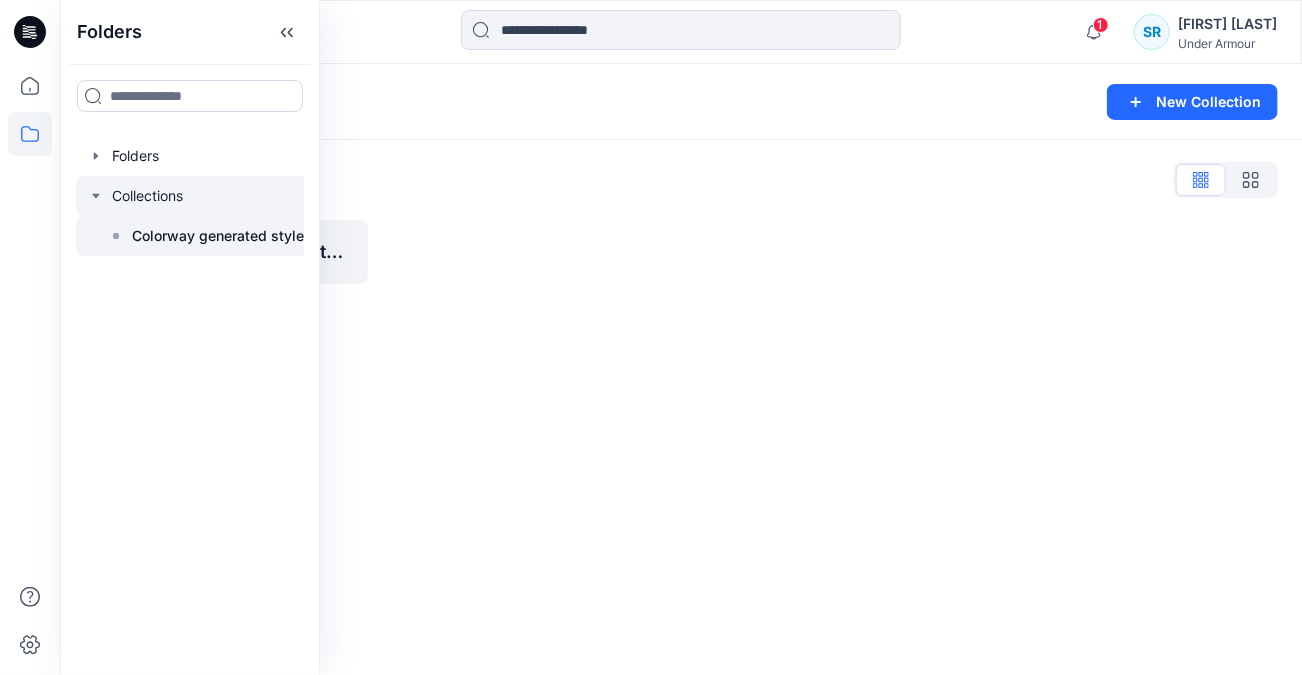click on "Colorway generated styles" at bounding box center [222, 236] 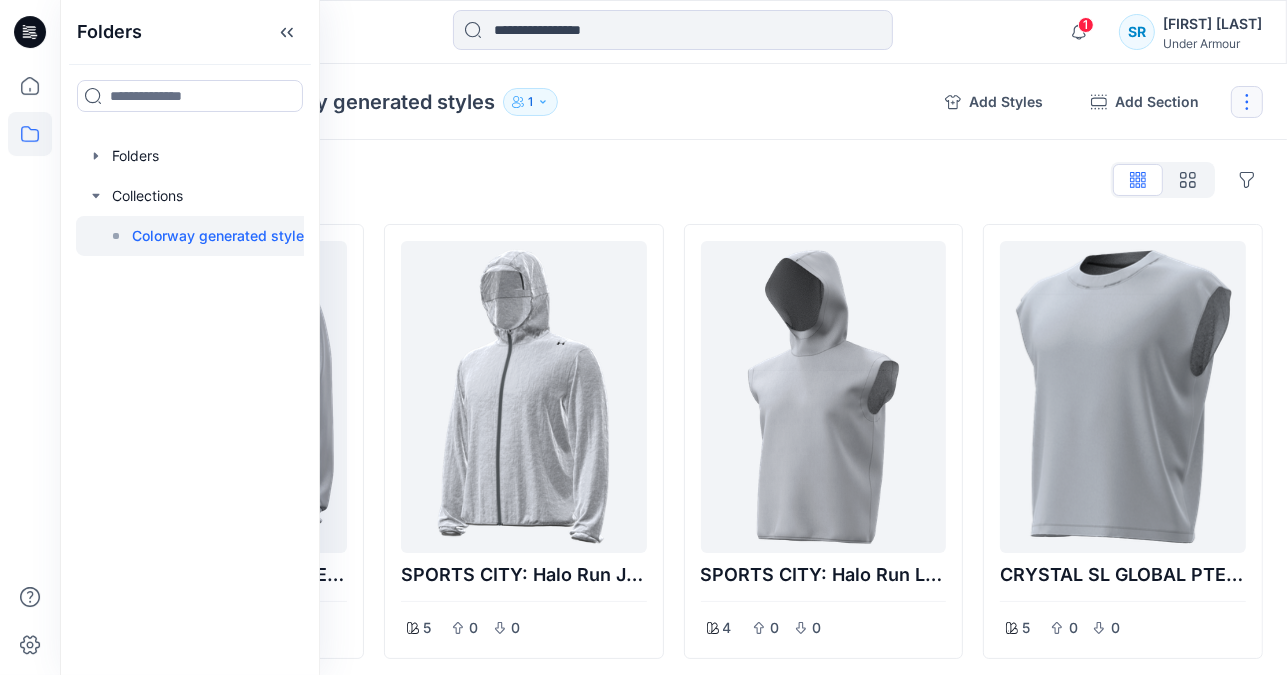 click at bounding box center [1247, 102] 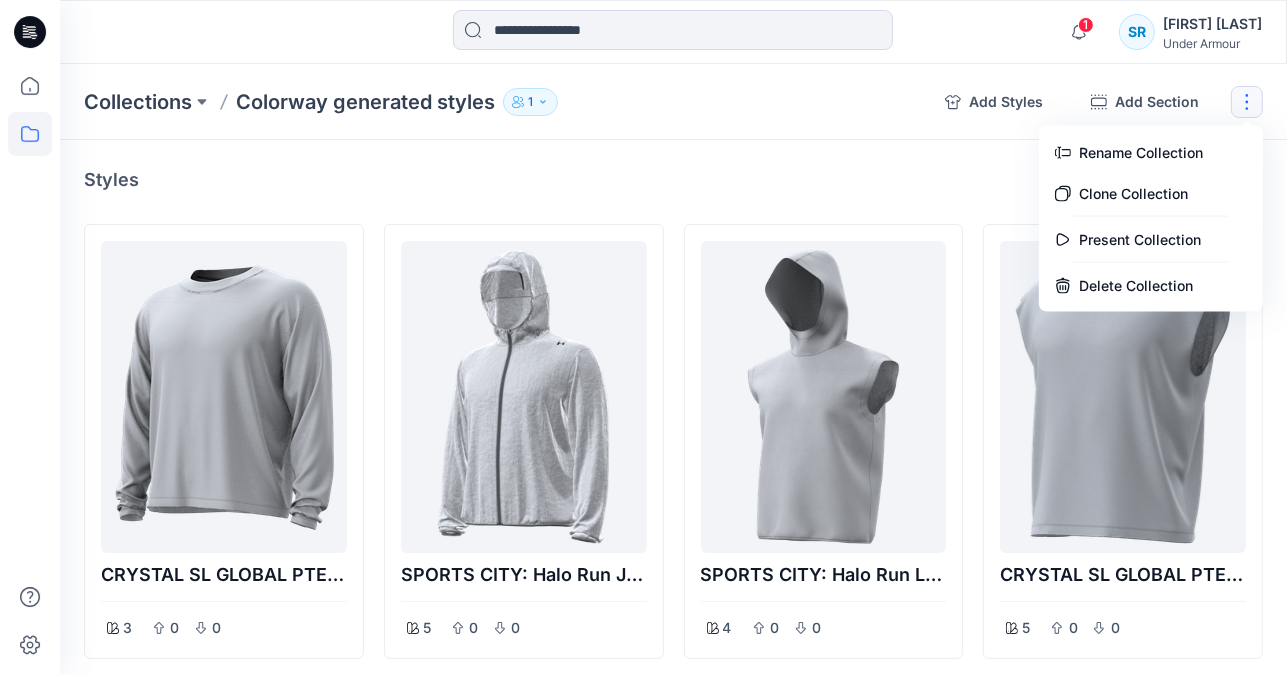 click on "Styles Hide Legacy Styles CRYSTAL SL GLOBAL PTE LTD: Halo Run Aeris LS 3 0 0 ECLAT - TW: Halo Run Half Tight 7 0 0 ECLAT - TW: Halo Run Half Tight 6 0 0 SPORTS CITY: Halo Run Jacket 5 0 0 SPORTS CITY: Halo Run Short 4 0 0 CRYSTAL SL GLOBAL PTE LTD: Halo Run Aeris LS 3 0 0 SPORTS CITY: Halo Run LW SL Hoodie 4 0 0 CRYSTAL SL GLOBAL PTE LTD: Halo Run Aeris SL 6 0 0 TAN DE COMPANY LIMITED: UA JS SM Halo Short 4 0 0 CRYSTAL SL GLOBAL PTE LTD: Halo Run Aeris SL 5 0 0 SPORTS CITY: Halo Run Short 3 0 0 SPORTS CITY: Halo Run SL Fleece Hoodie 3 0 0 Add Section
To pick up a draggable item, press the space bar.
While dragging, use the arrow keys to move the item.
Press space again to drop the item in its new position, or press escape to cancel." at bounding box center [673, 904] 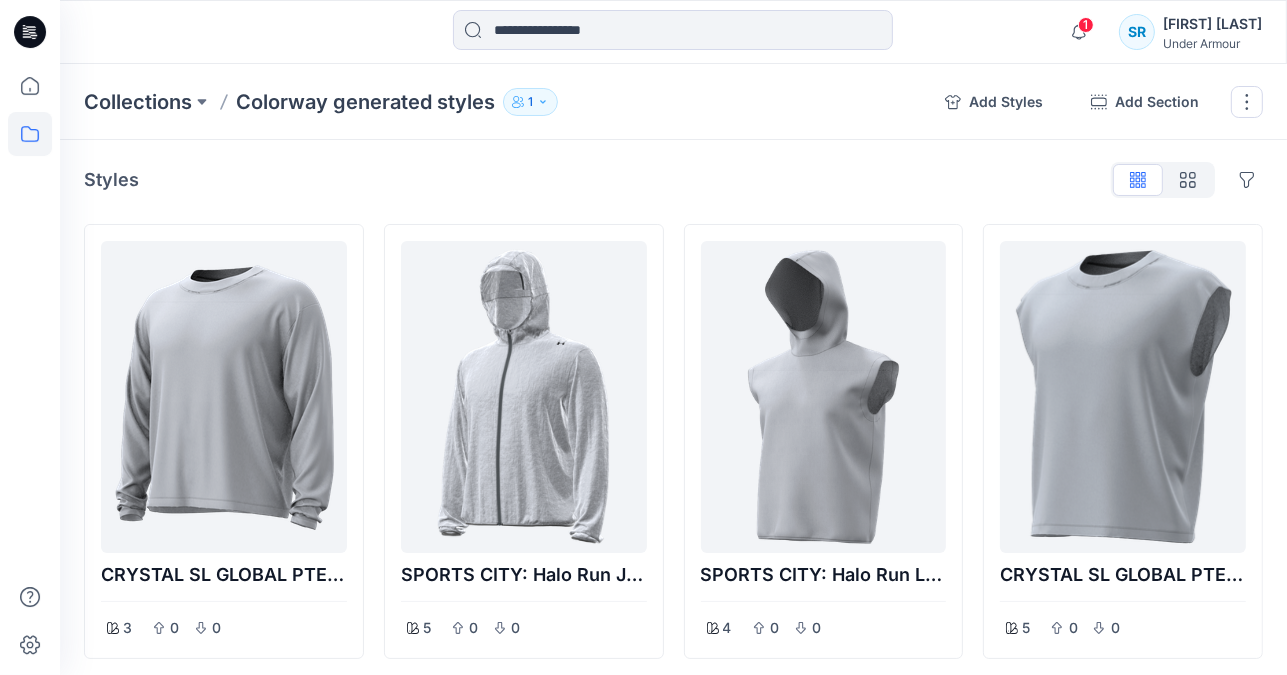 click 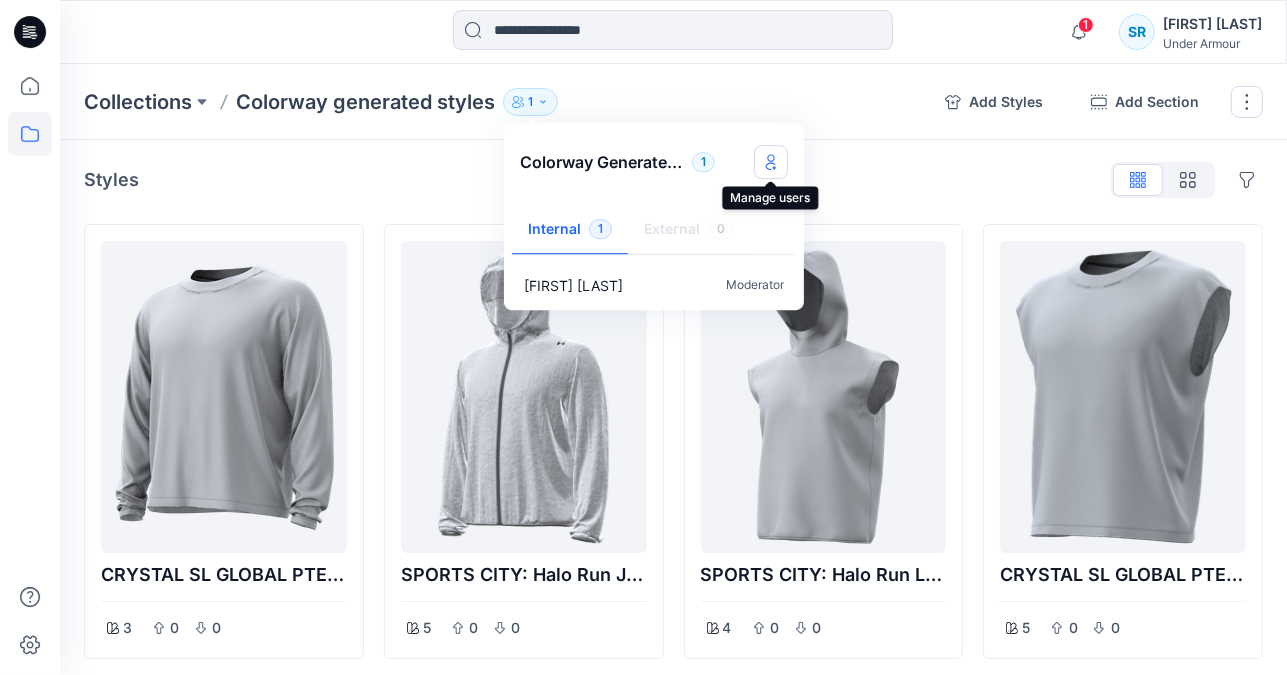 click 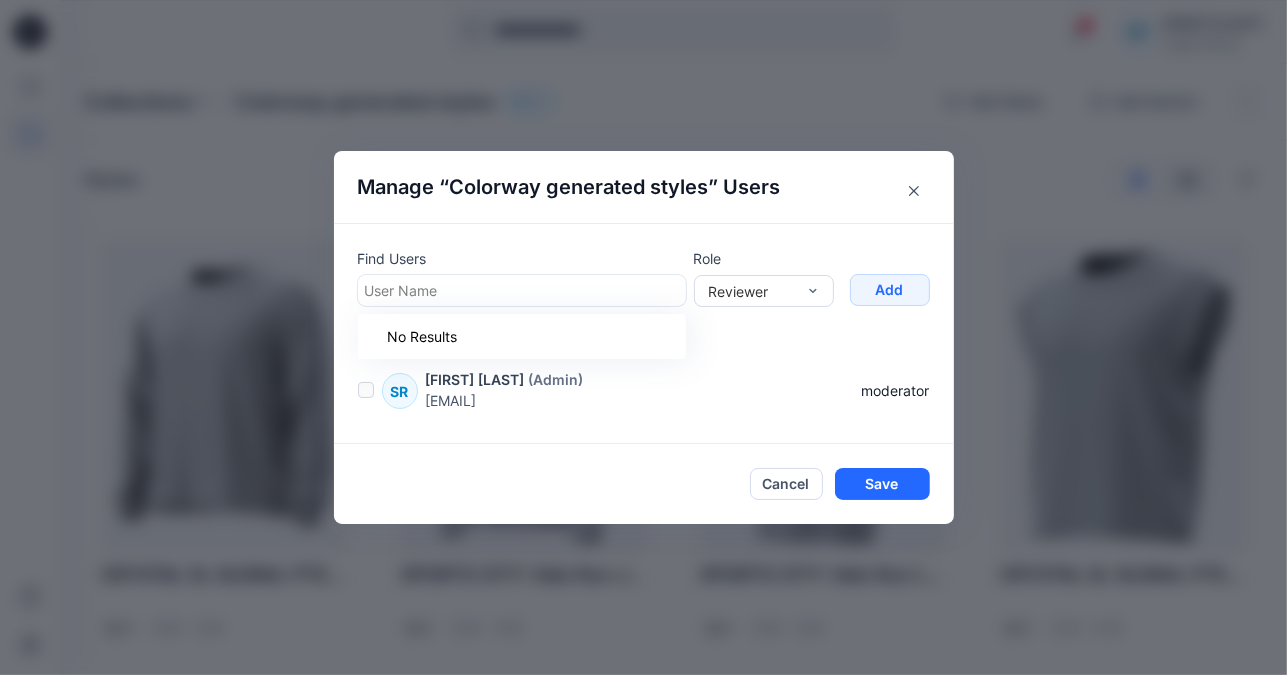 click on "User Name" at bounding box center [520, 290] 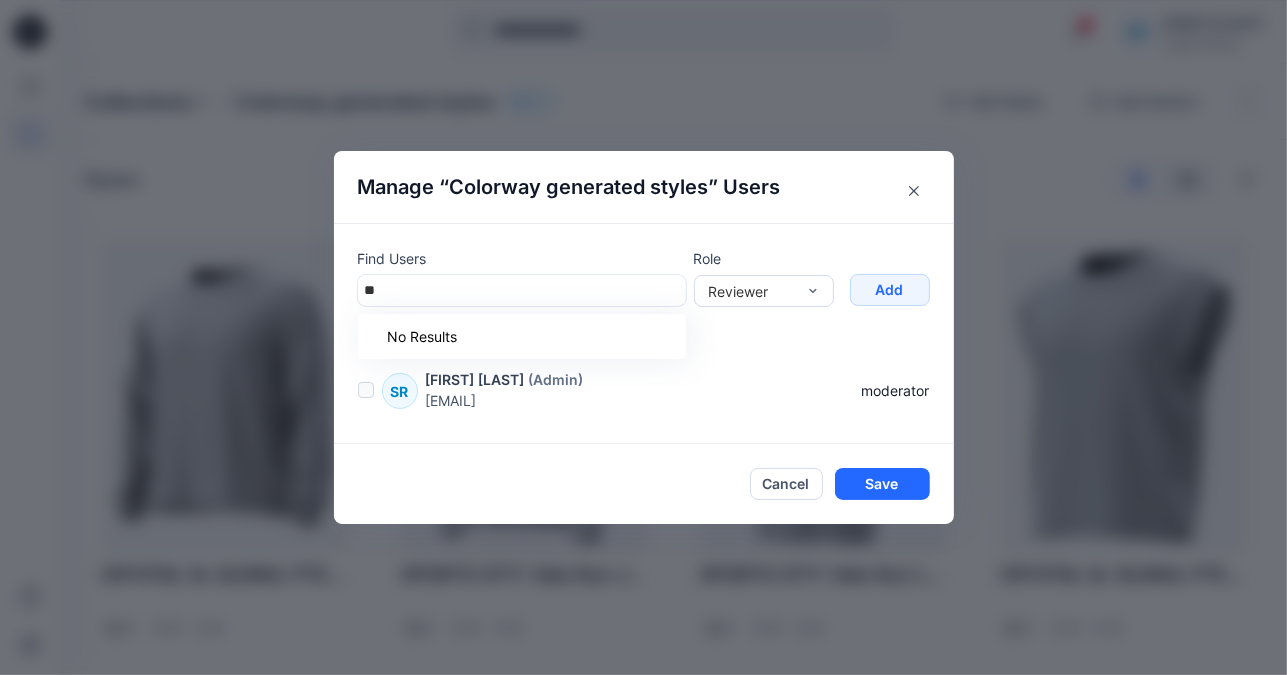 type on "*" 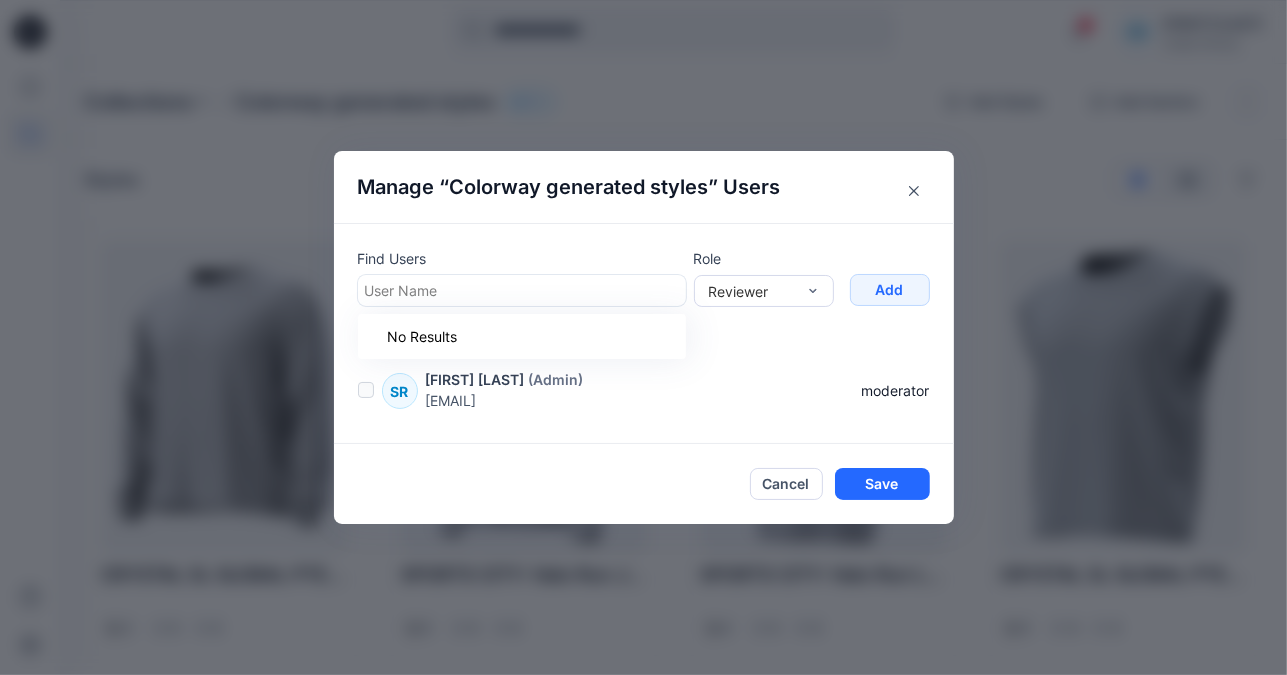 click on "Cancel Save" at bounding box center [644, 484] 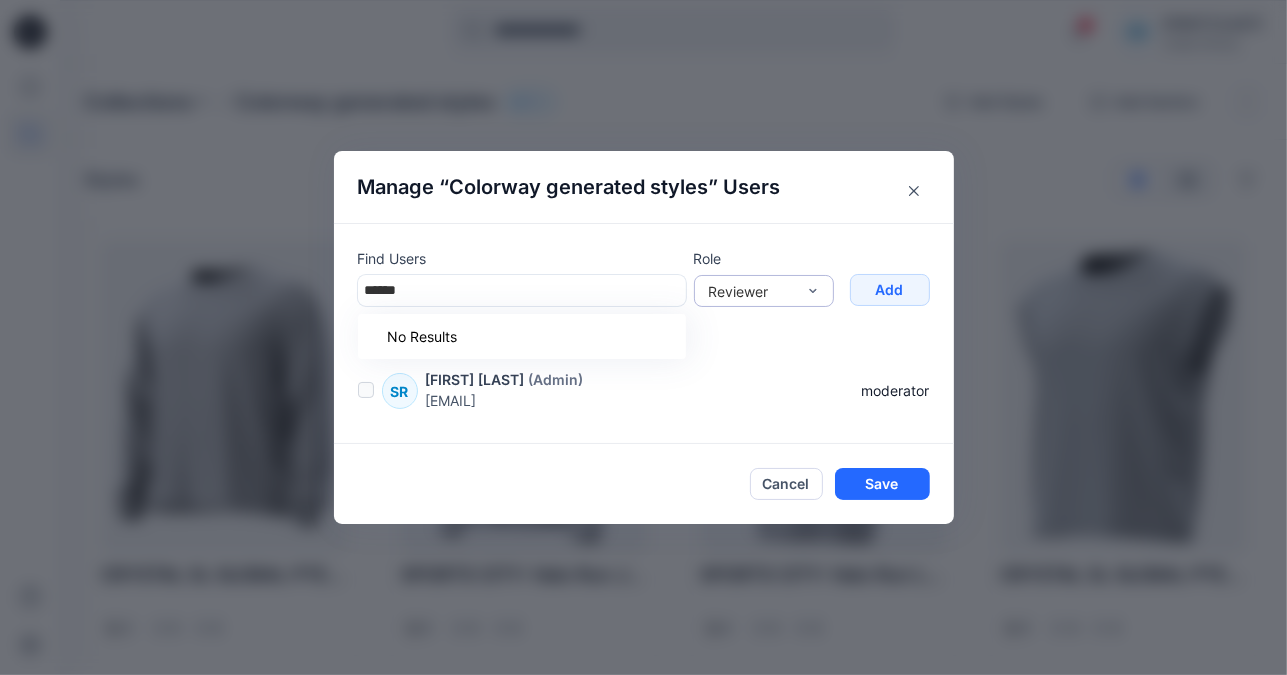 type on "******" 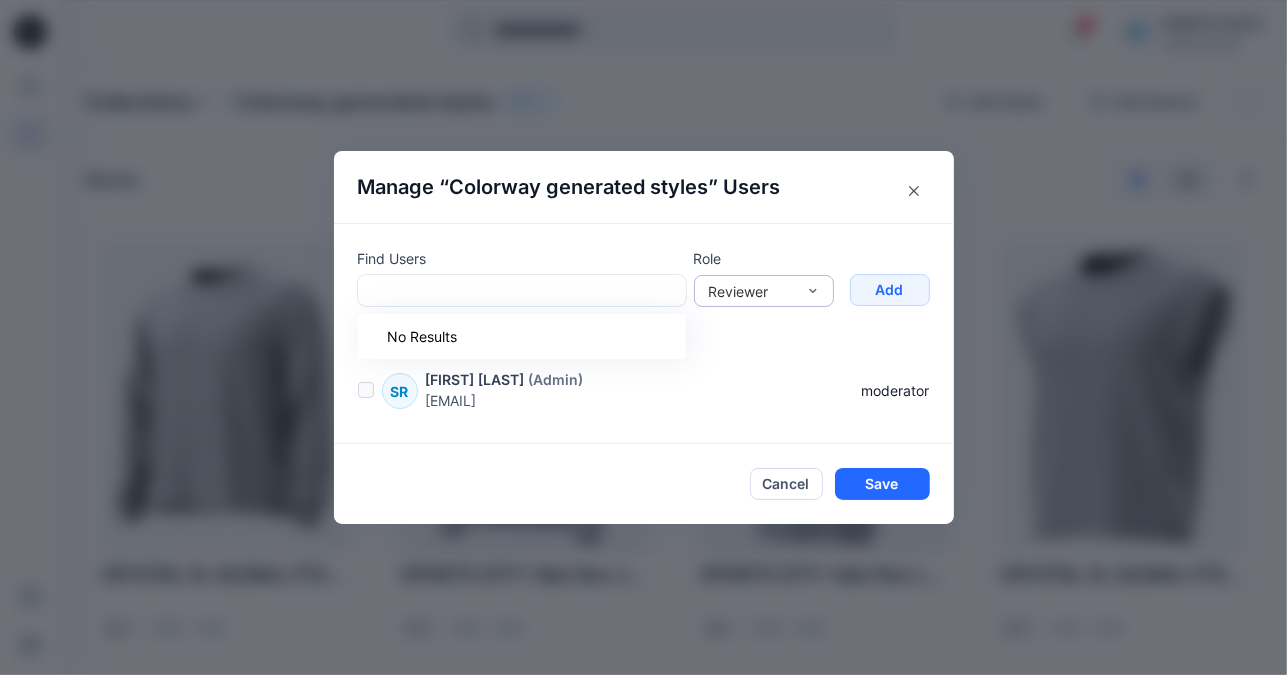 click on "Reviewer" at bounding box center [752, 291] 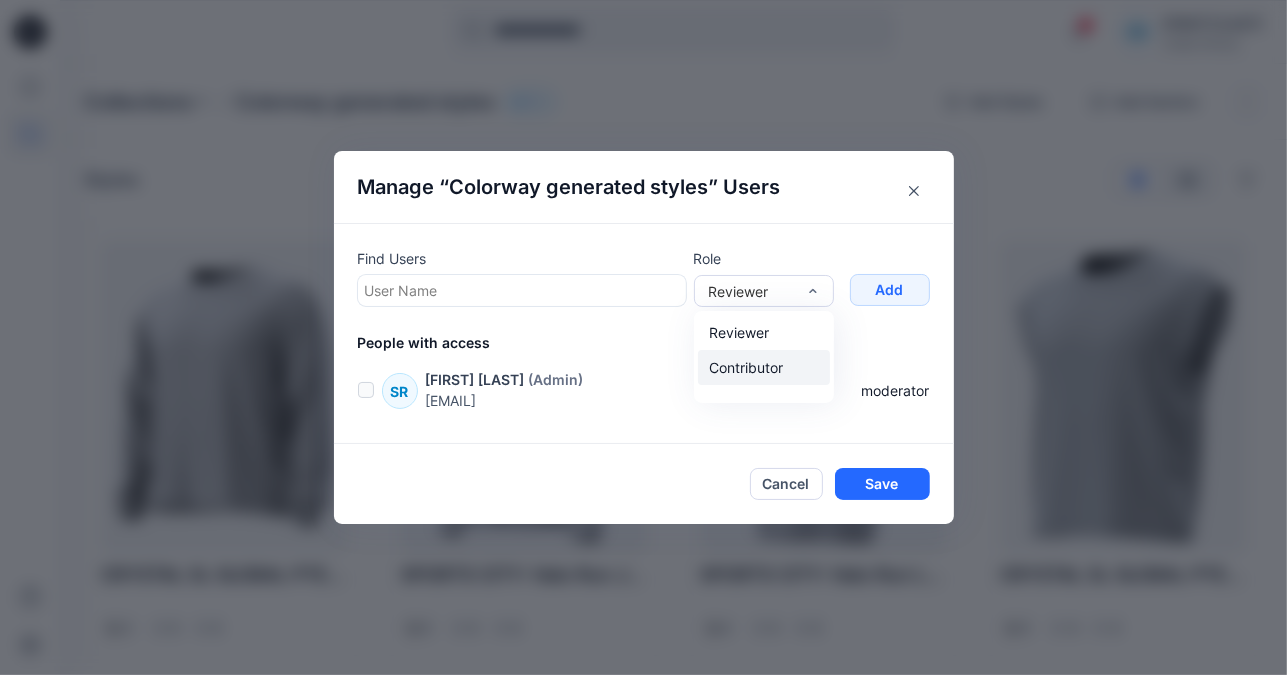 click on "Contributor" at bounding box center (764, 367) 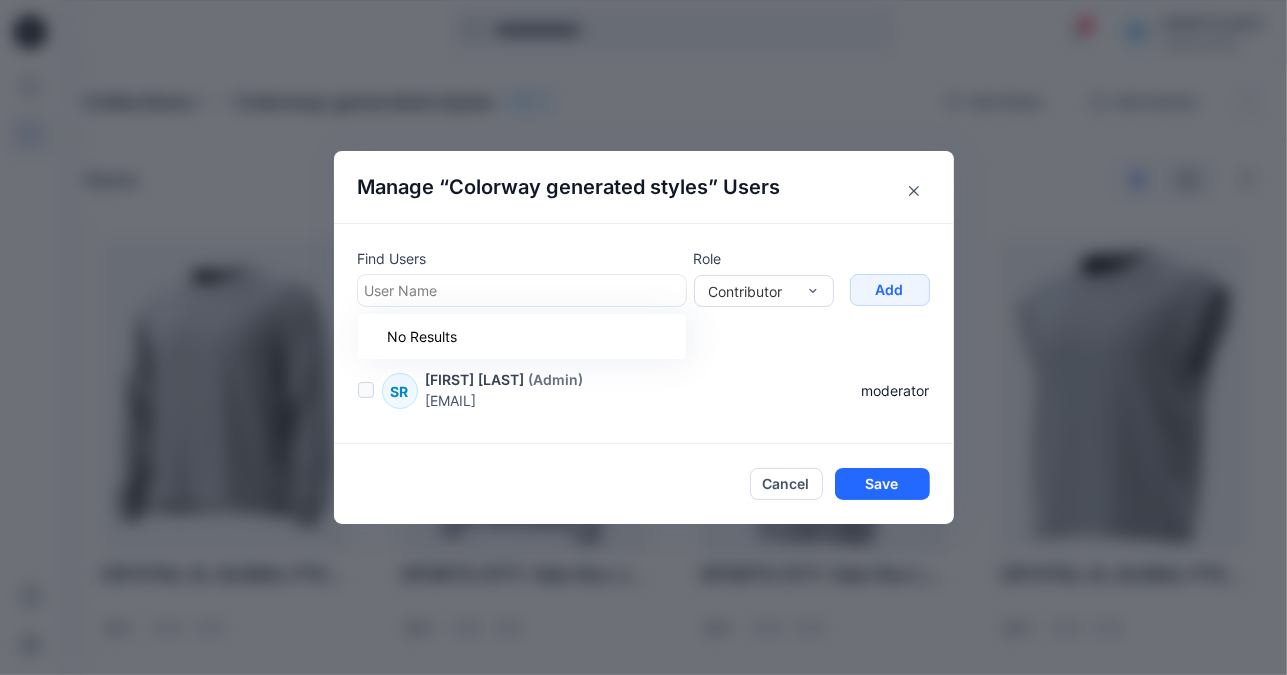 click at bounding box center (522, 290) 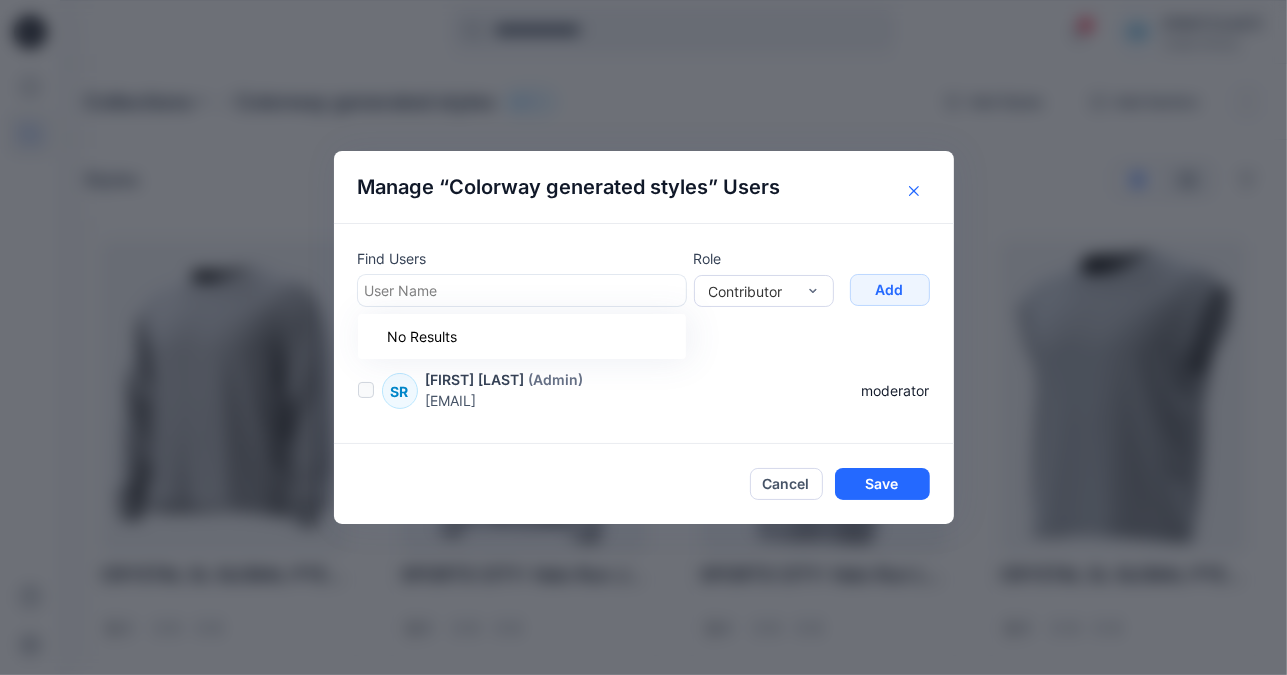 click at bounding box center (914, 191) 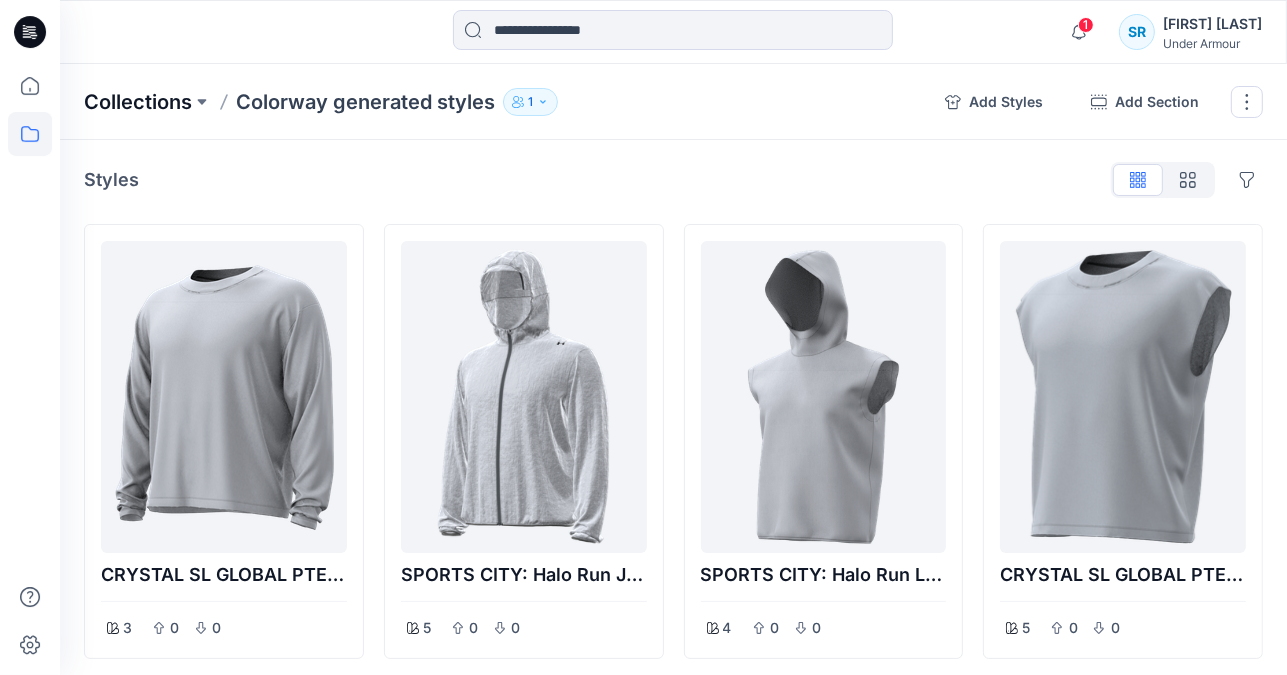 click on "Collections" at bounding box center (138, 102) 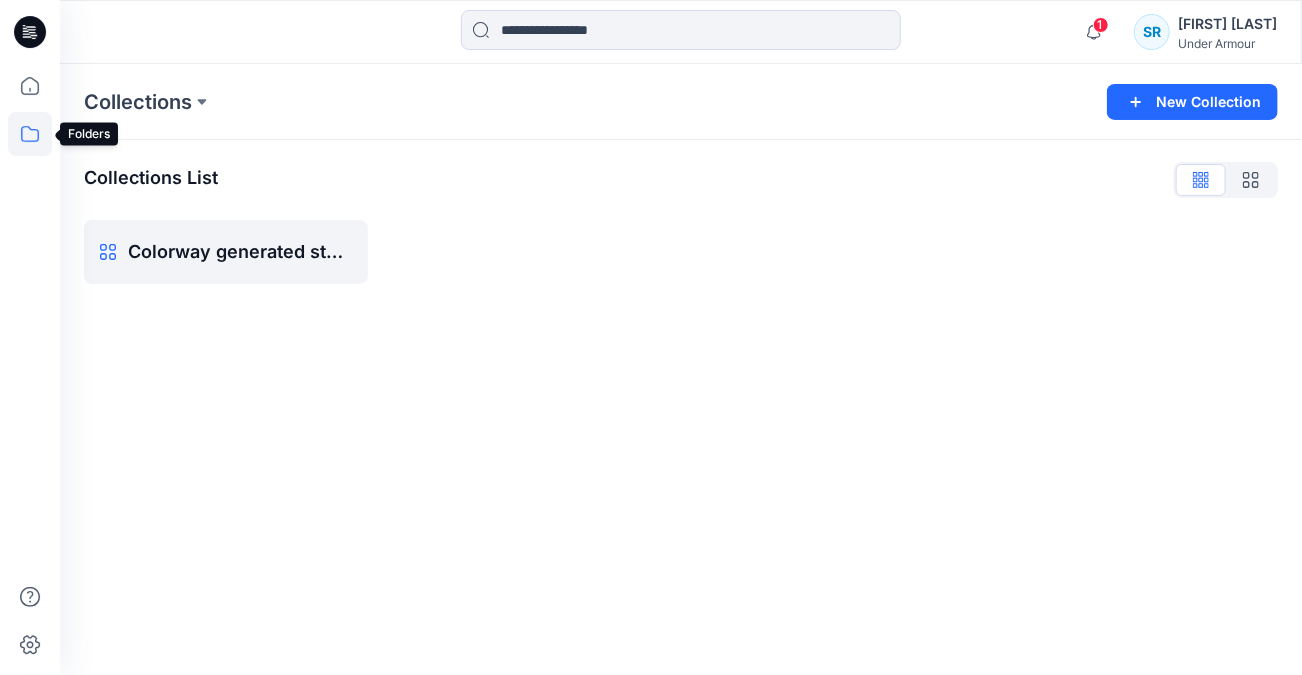 click 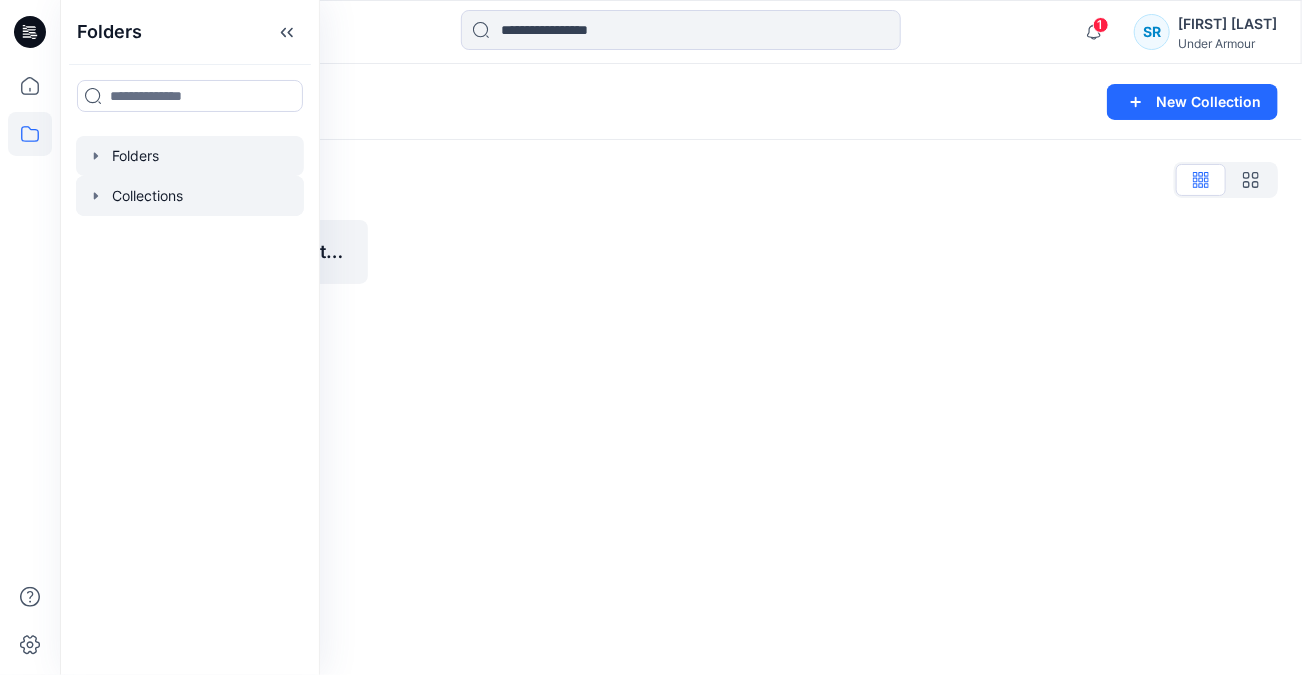 click at bounding box center [190, 156] 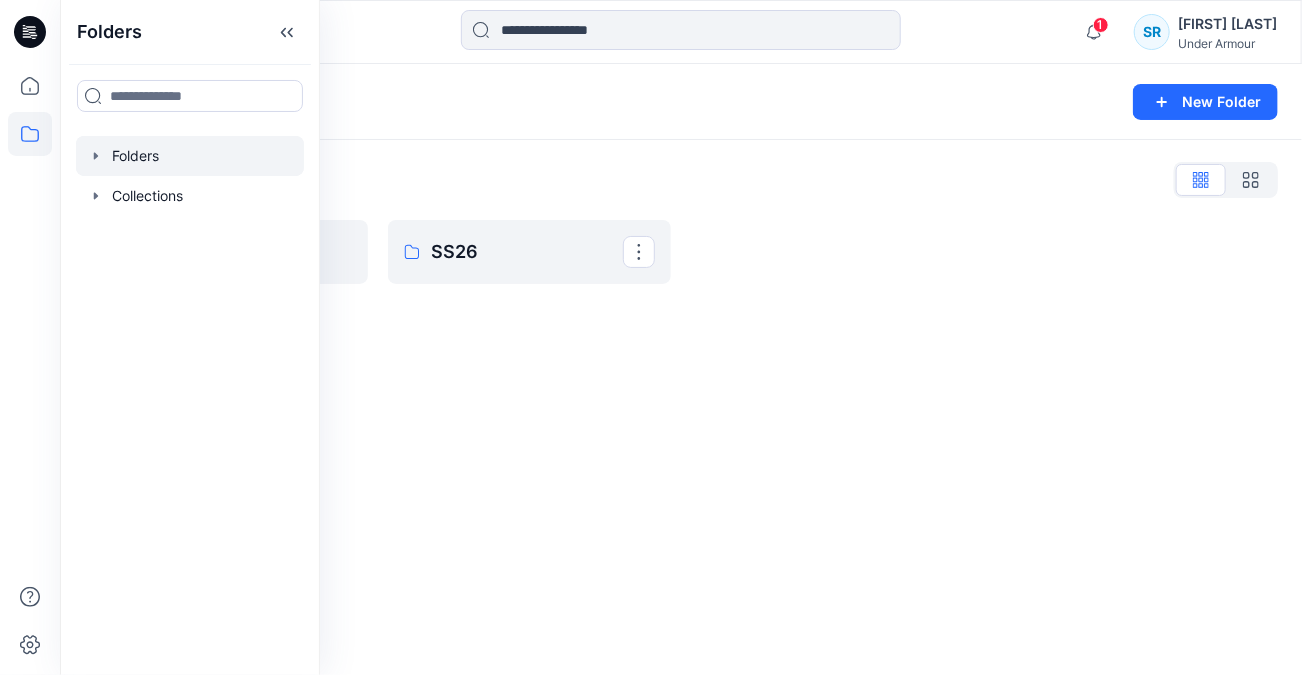click on "Folders New Folder Folders List FW26 SS26" at bounding box center [681, 369] 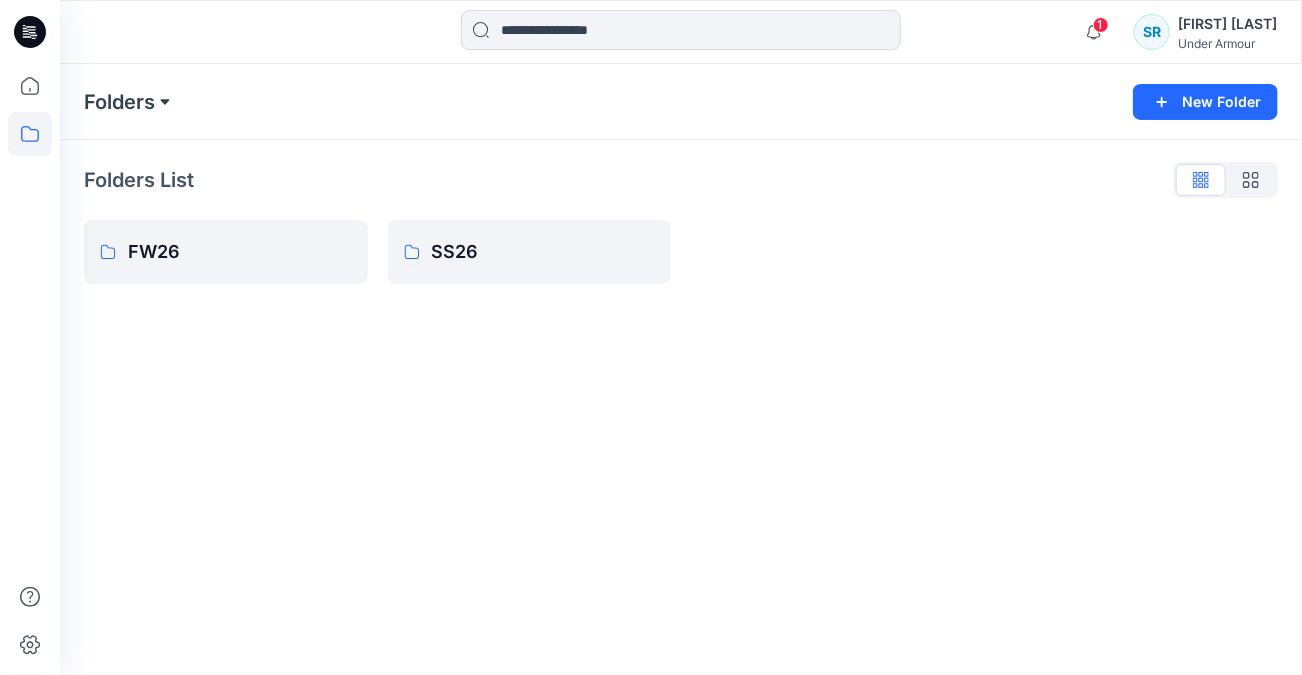 click at bounding box center (165, 102) 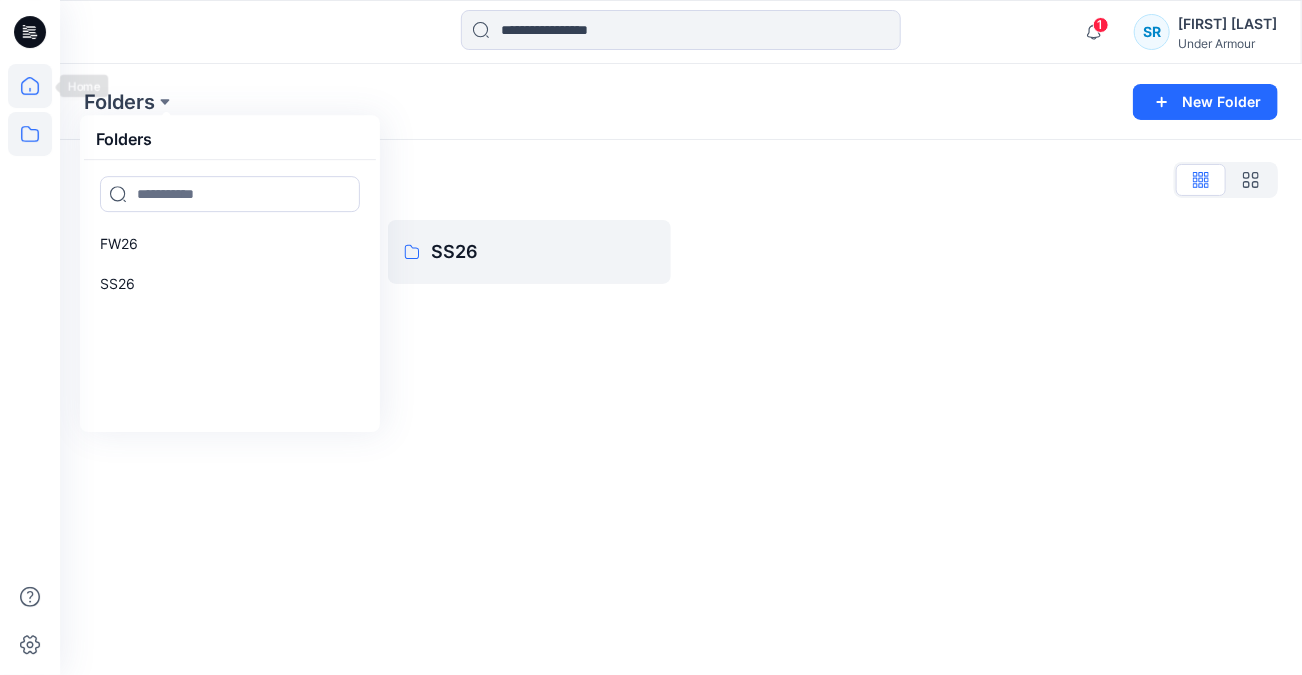 click 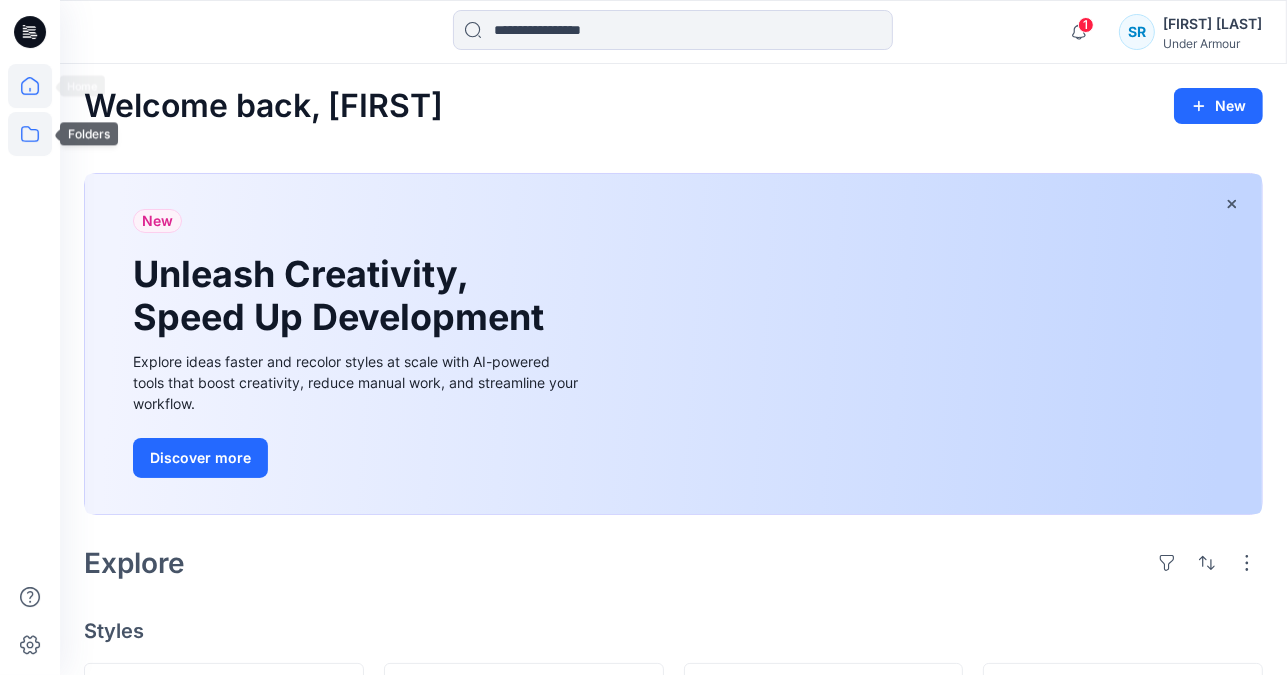 click 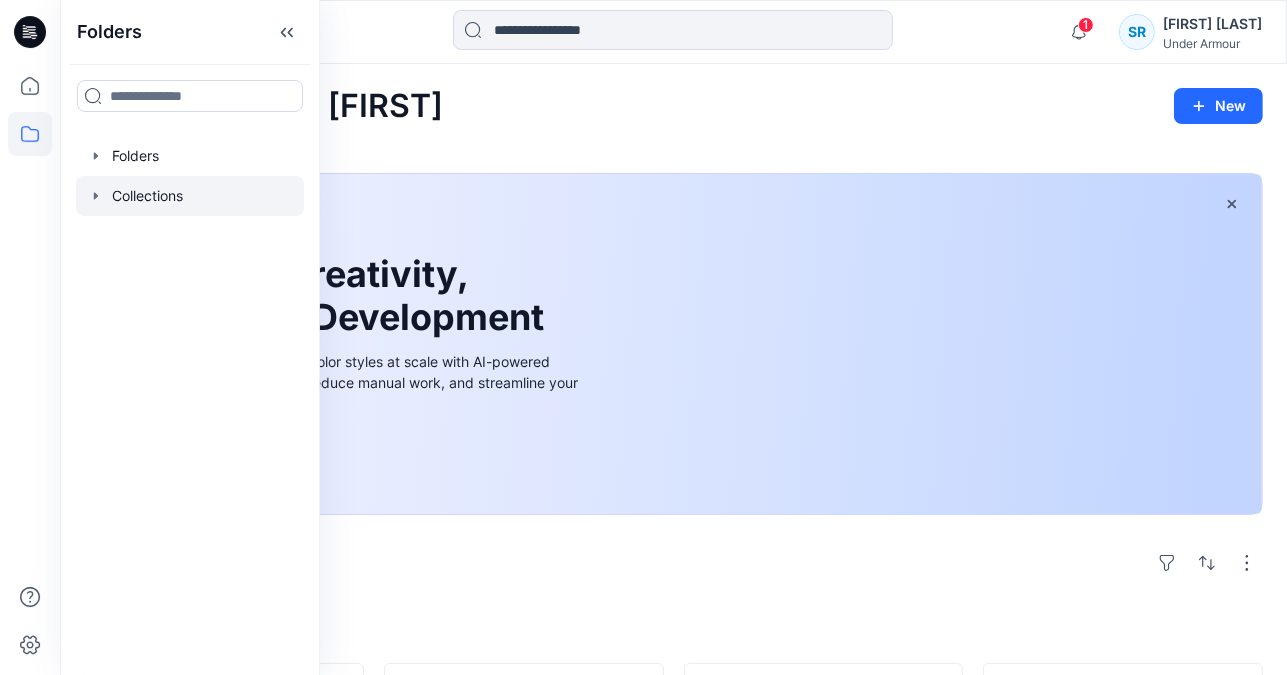 click at bounding box center [190, 196] 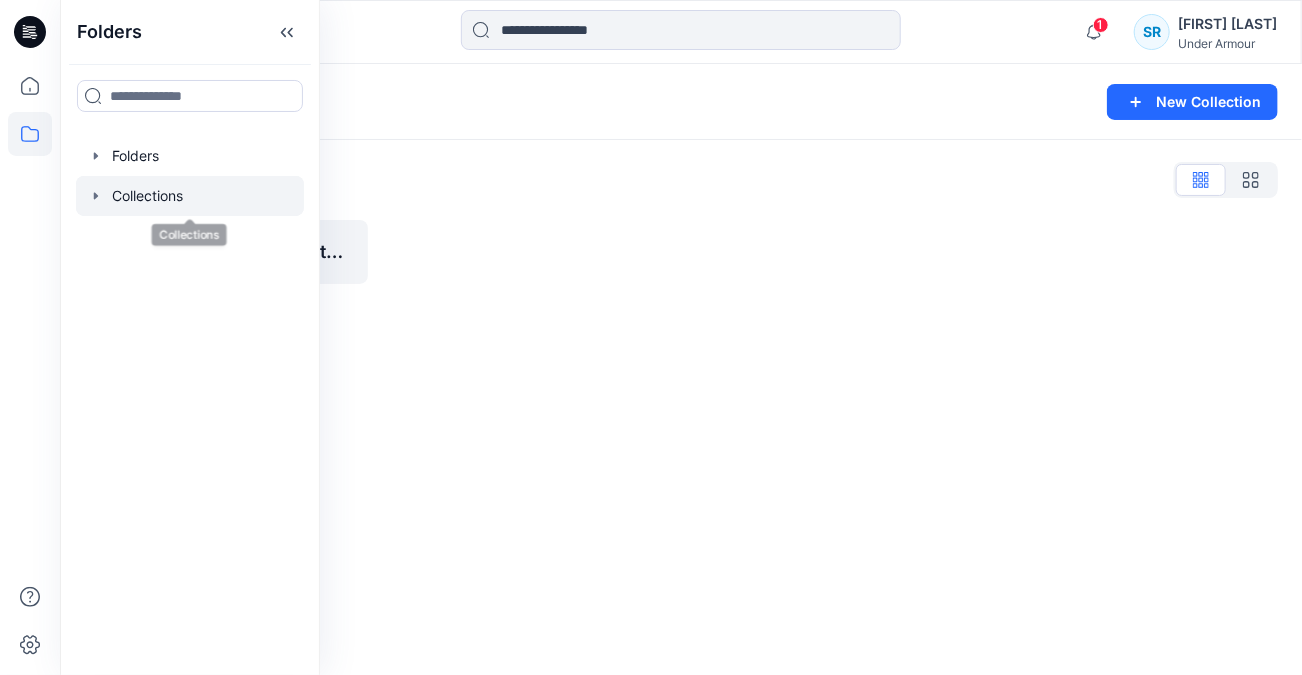 click at bounding box center [833, 252] 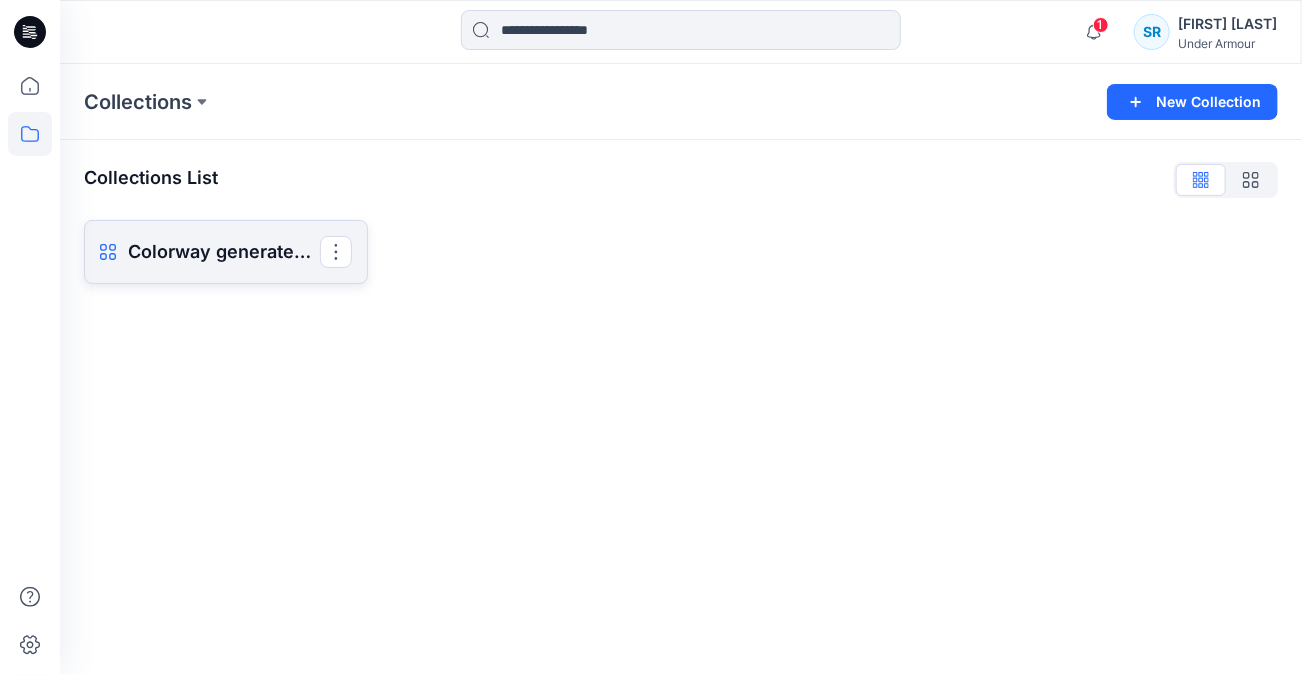 click on "Colorway generated styles Rename Collection Clone Collection Present Collection Delete Collection" at bounding box center (226, 252) 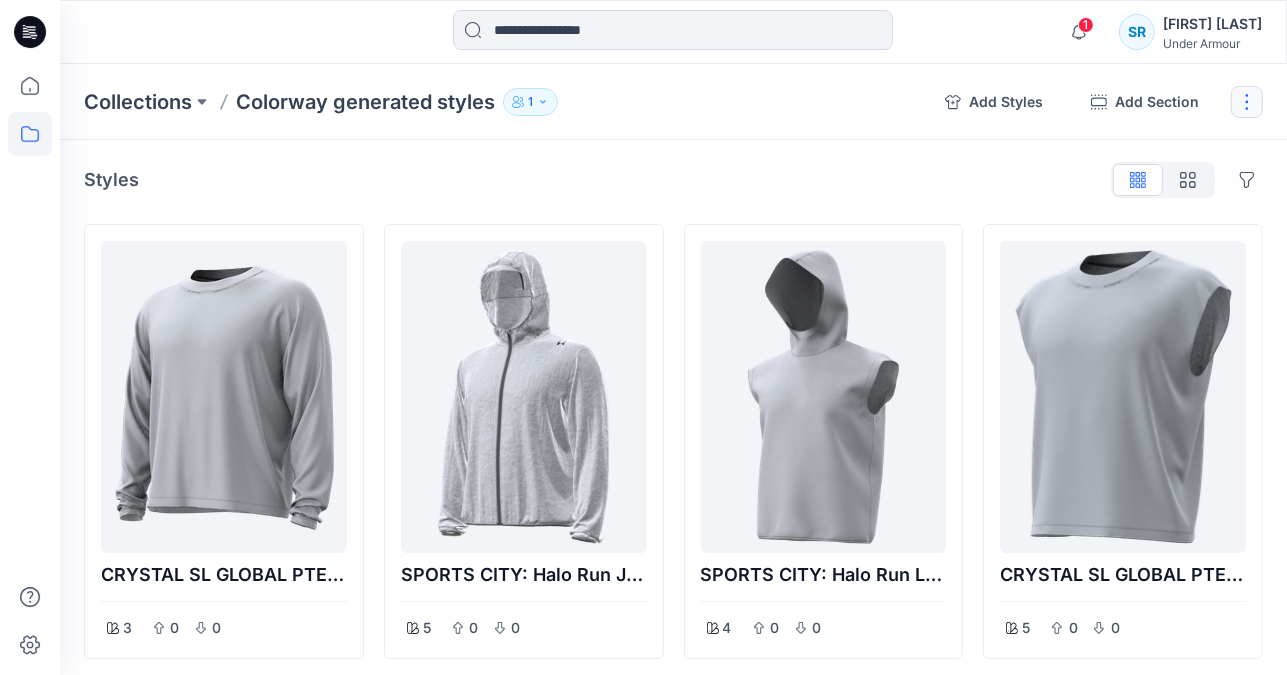 click at bounding box center [1247, 102] 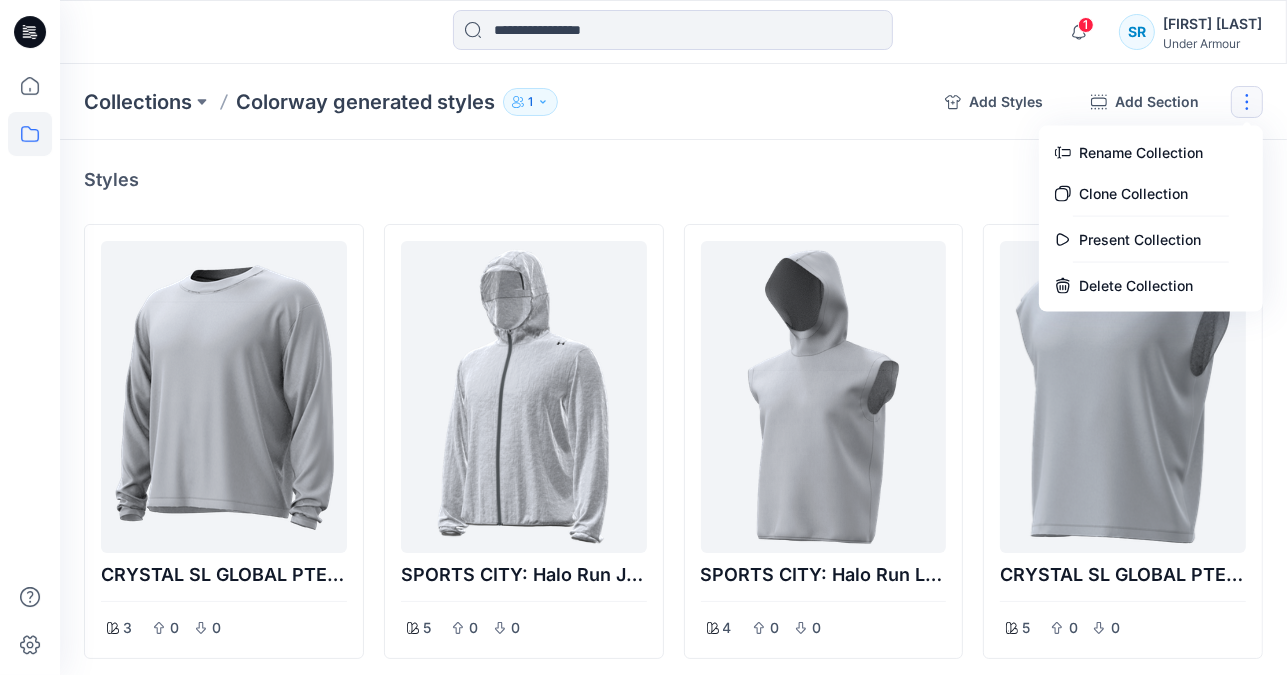 click on "1" at bounding box center [530, 102] 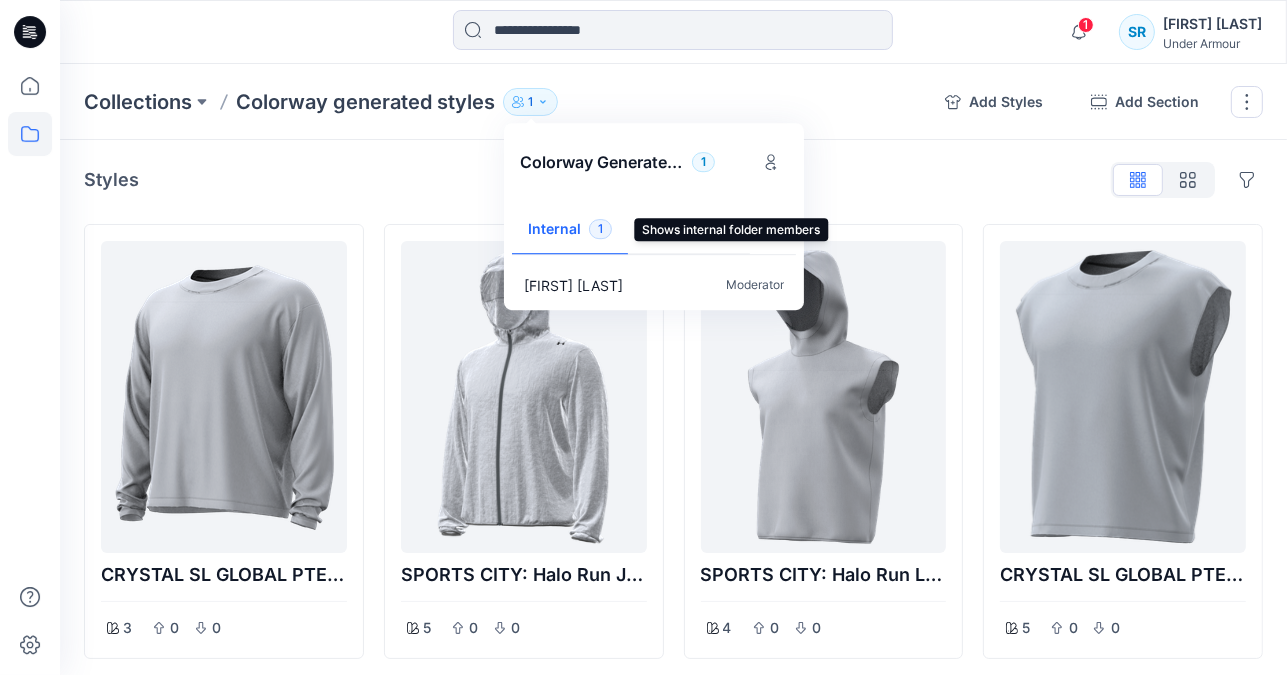click on "Internal 1" at bounding box center (570, 230) 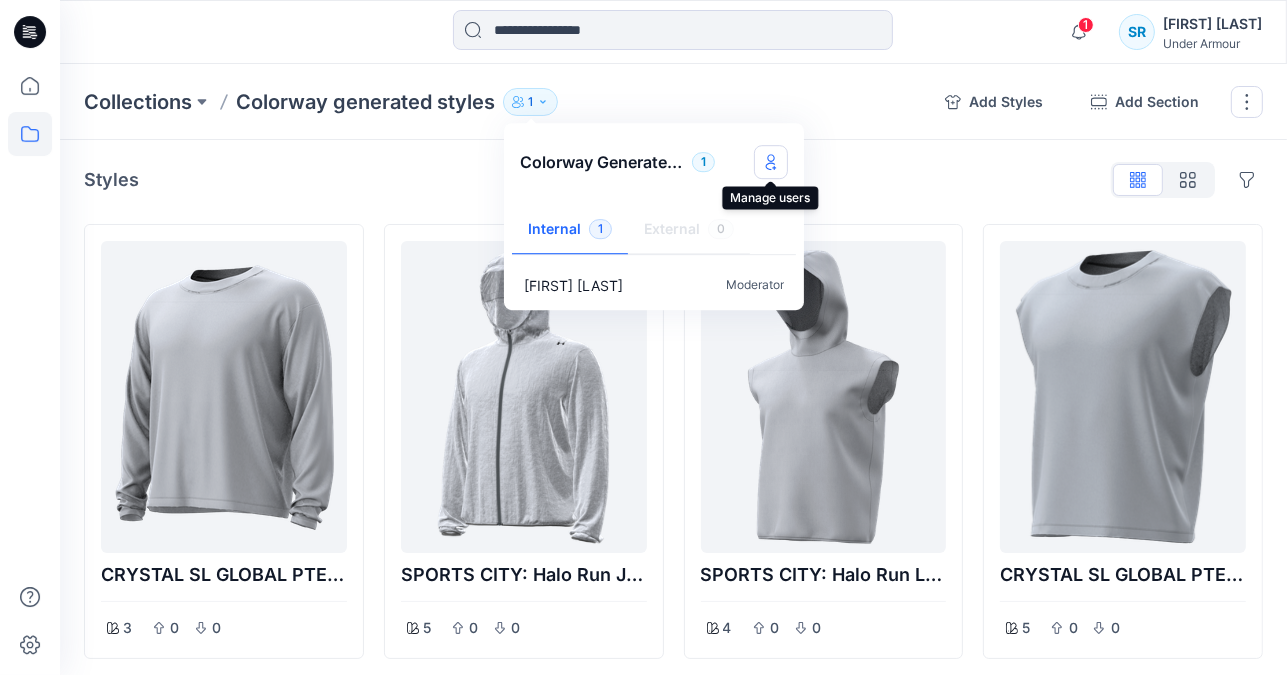 click 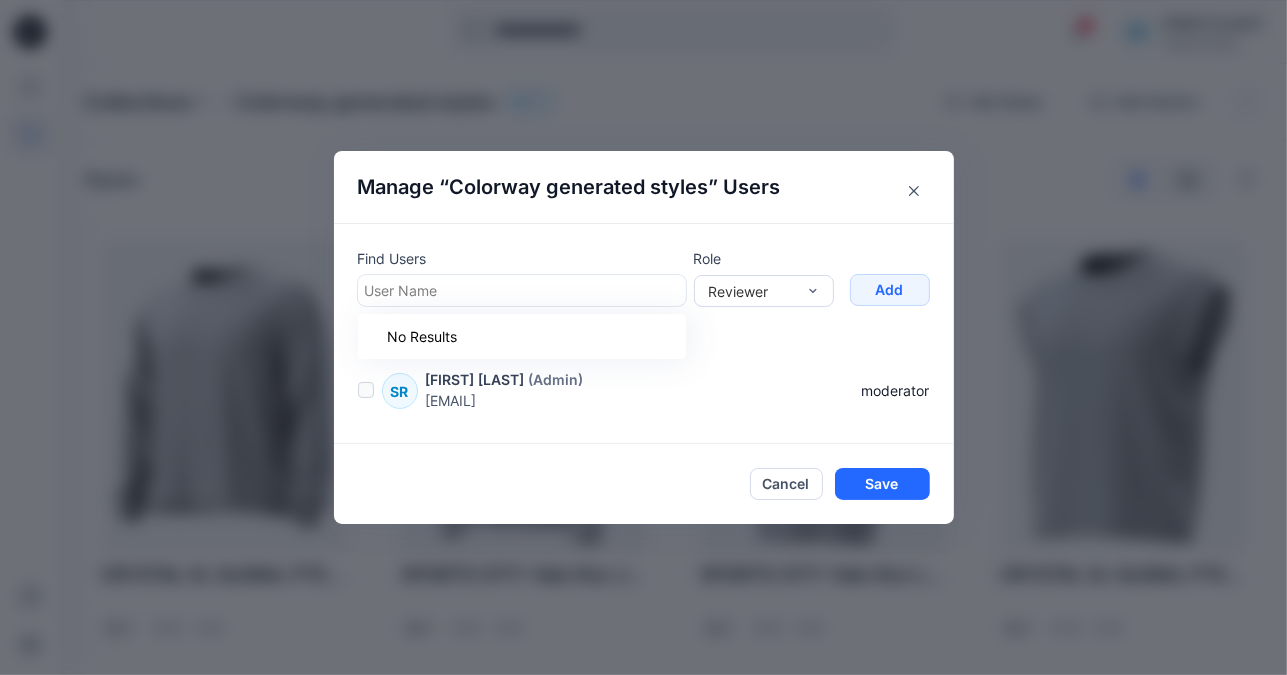 click at bounding box center (522, 290) 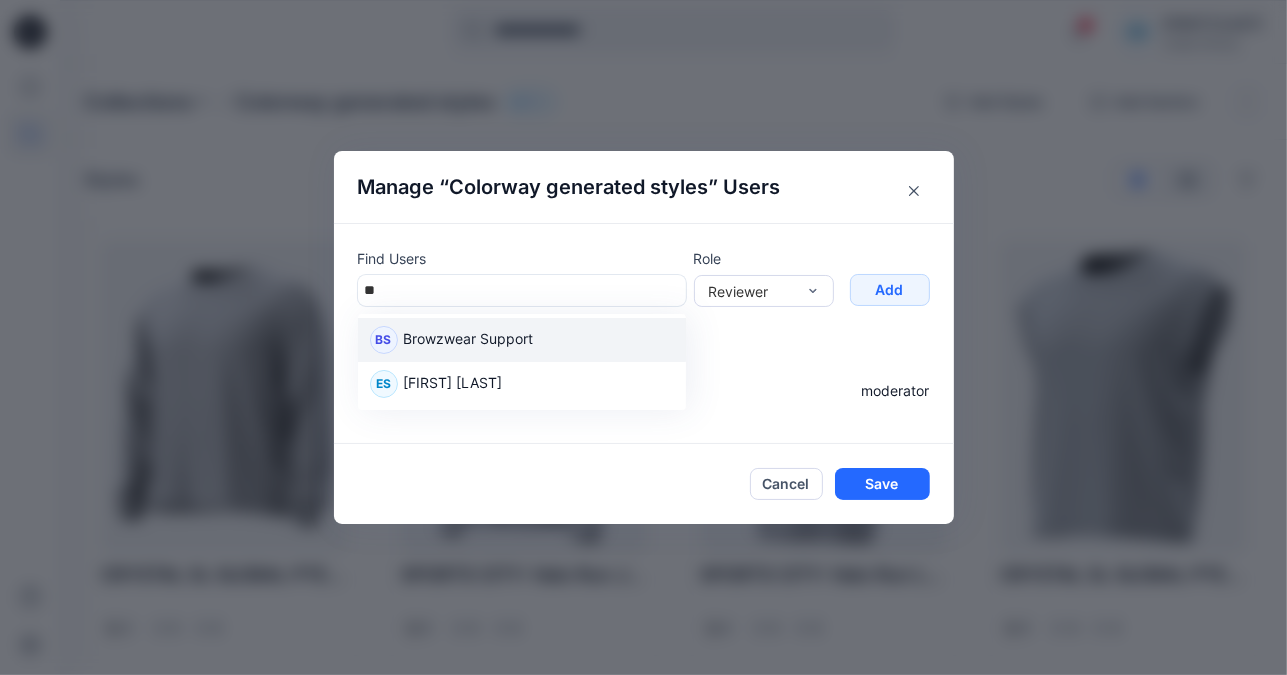 type on "*" 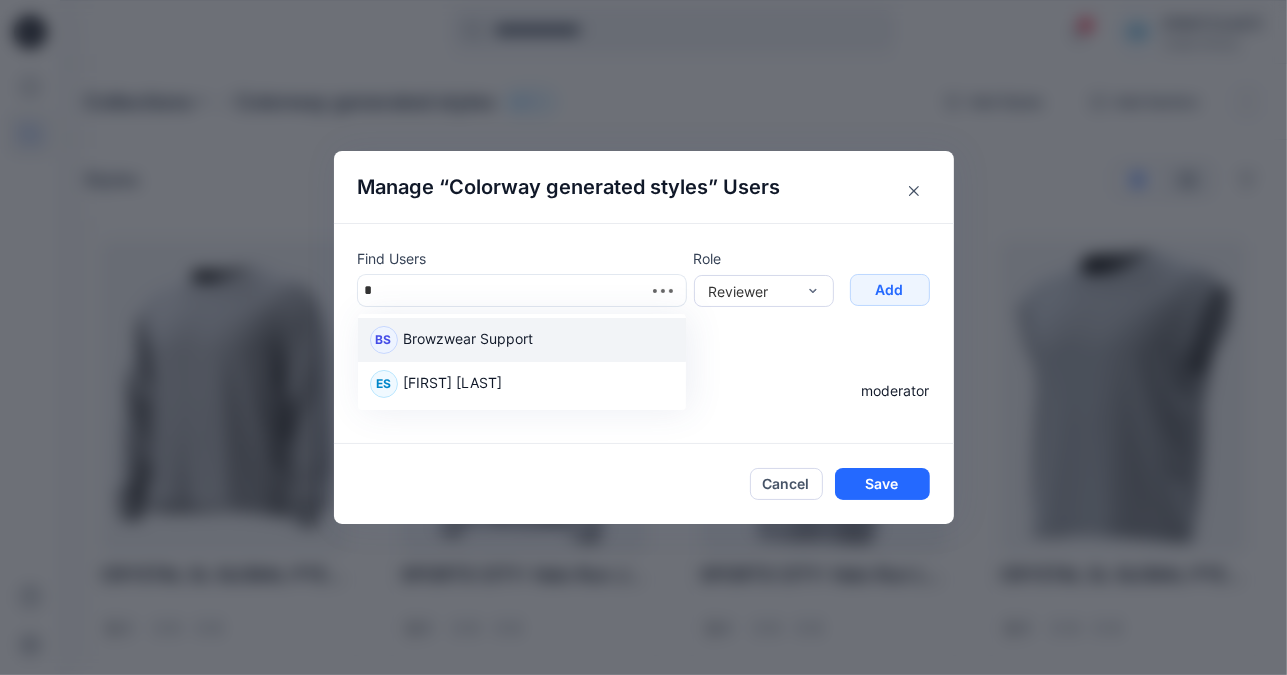 type 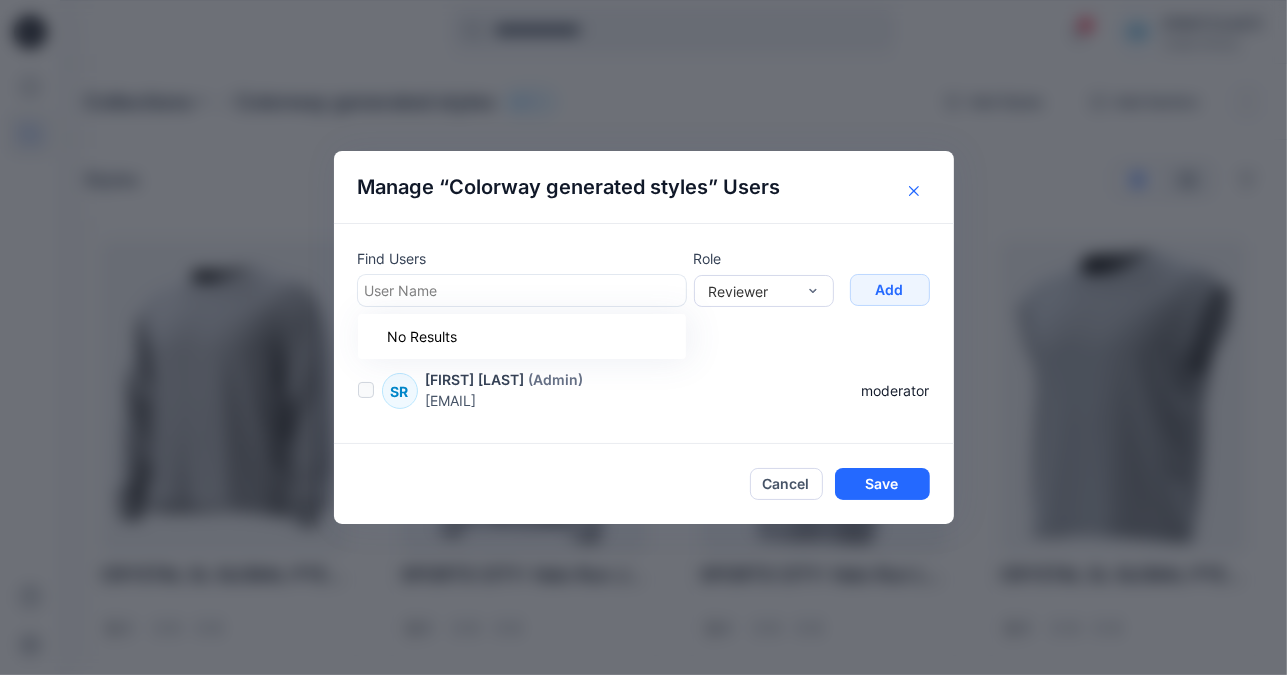 click 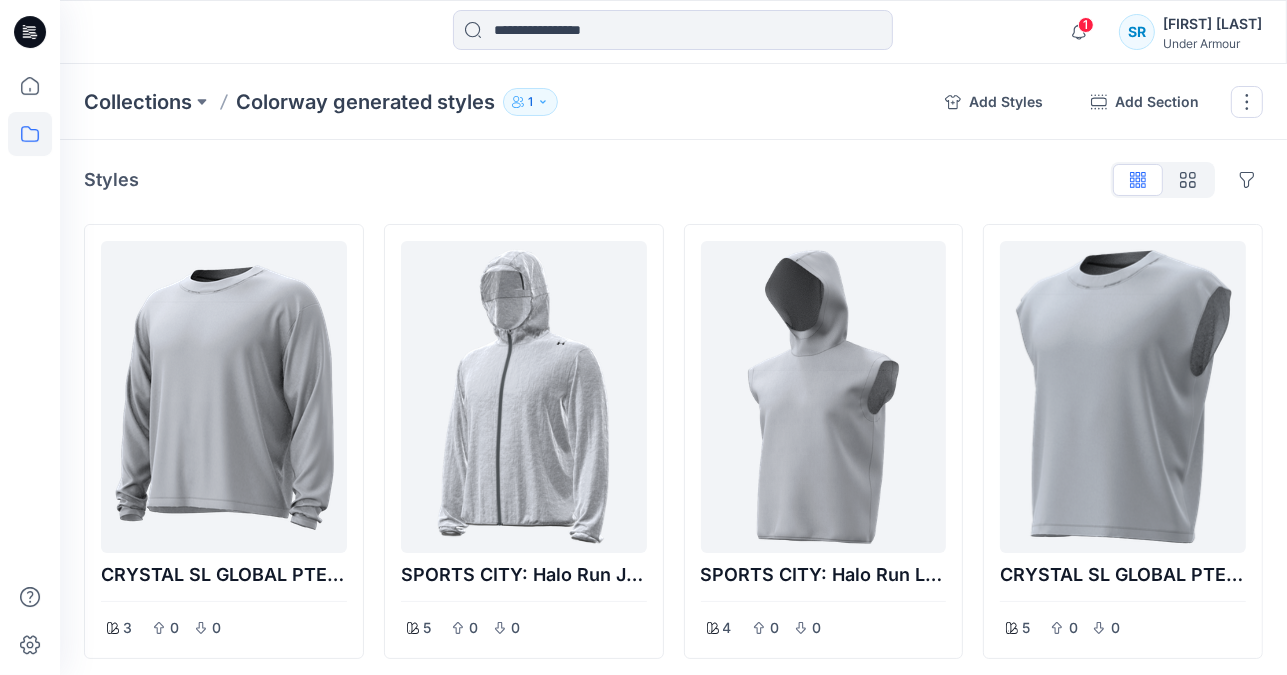 click on "[FIRST] [LAST]" at bounding box center [1212, 24] 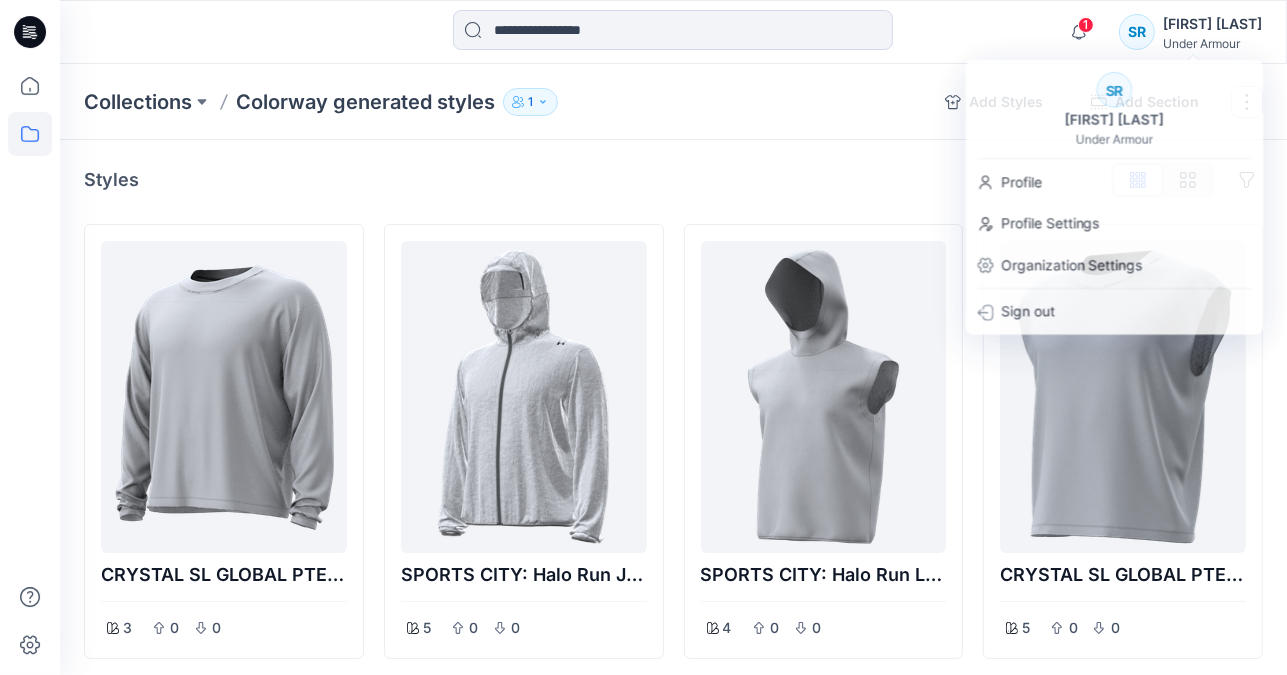 click on "1" at bounding box center [530, 102] 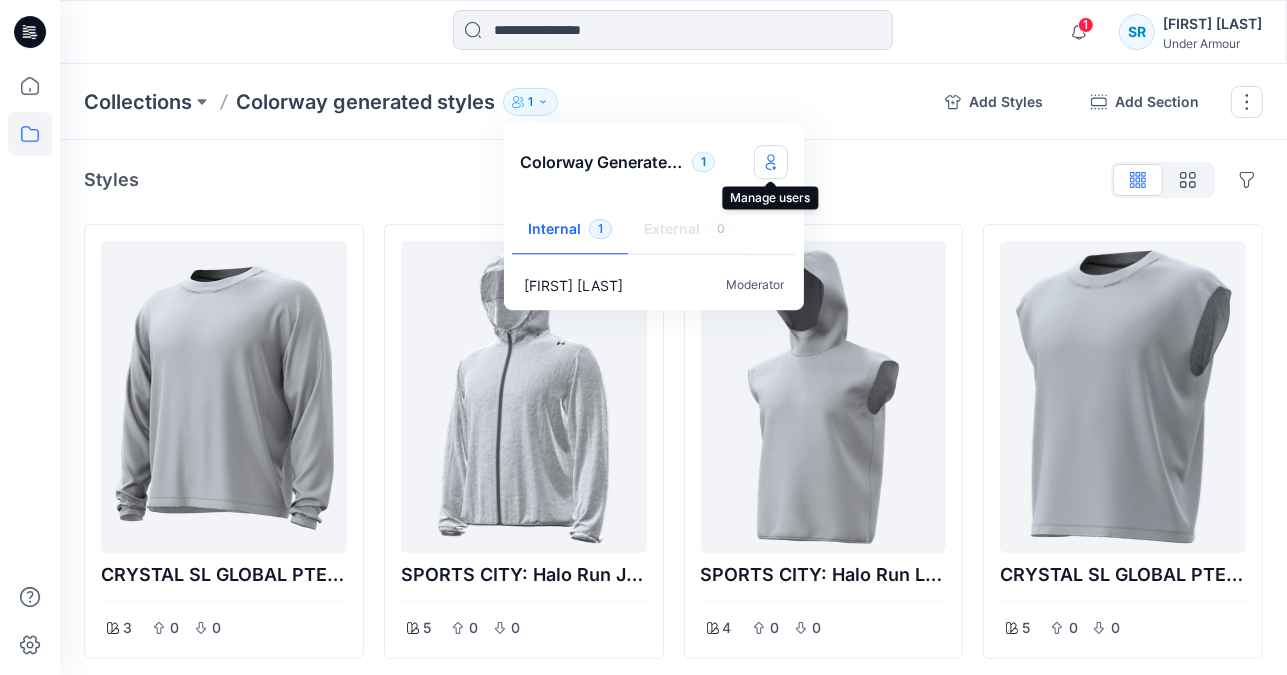 click 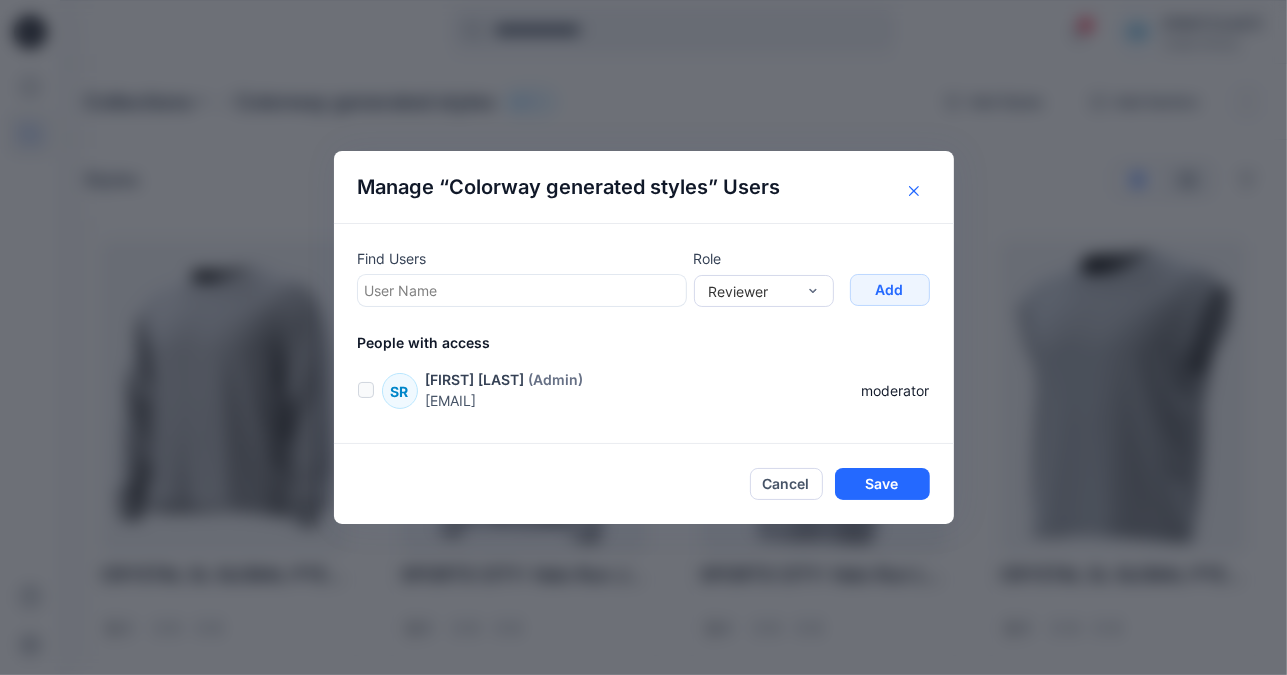 click at bounding box center [914, 191] 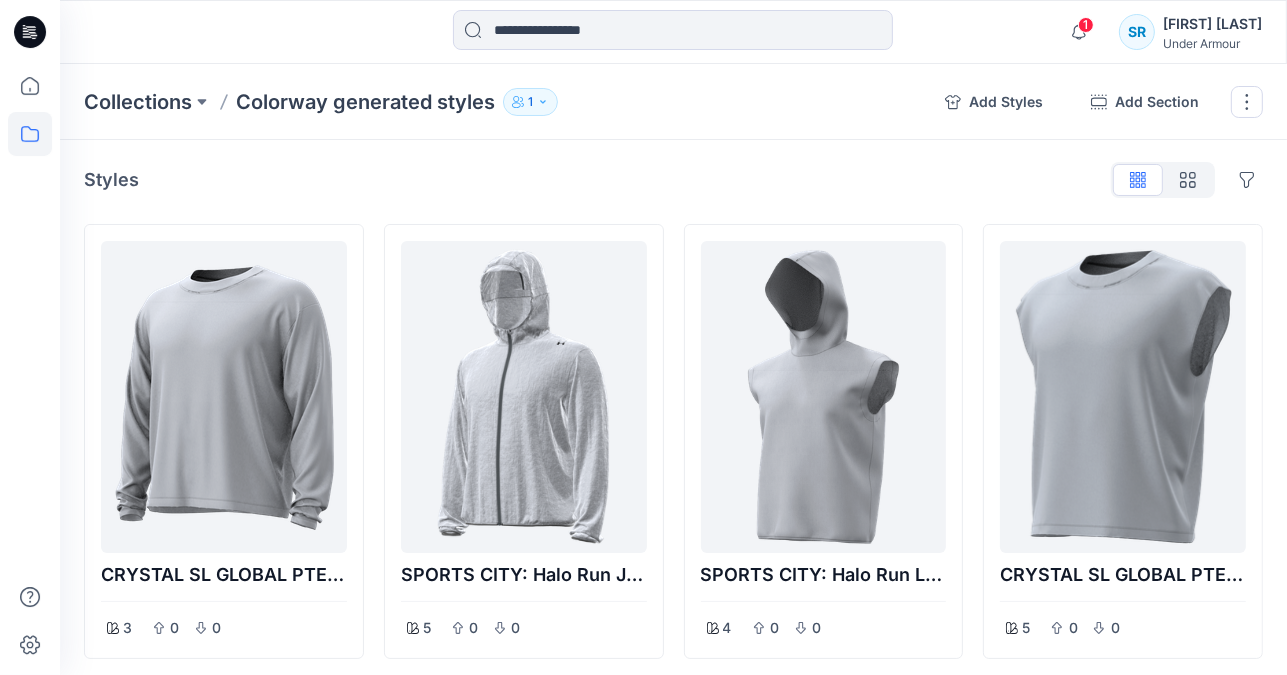 click on "1 Notifications [FIRST] [LAST] has invited you to the Folder SS26 44 hours ago [FIRST] [LAST] has invited you to the Folder FW26 [DATE] [TIME] Your style [NUMBER] has been updated with [NUMBER] version [DATE] [TIME] Mark all as read View all notifications SR [FIRST] [LAST] Under Armour" at bounding box center (1160, 32) 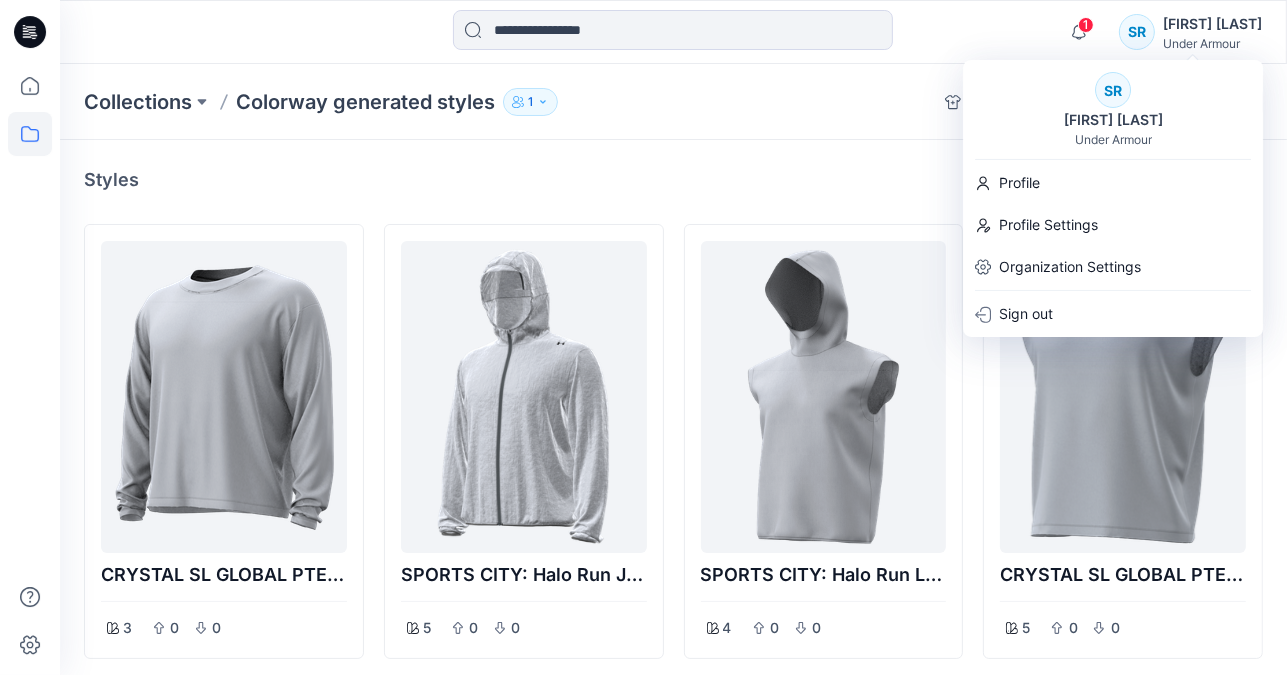 click on "Styles Hide Legacy Styles CRYSTAL SL GLOBAL PTE LTD: Halo Run Aeris LS 3 0 0 ECLAT - TW: Halo Run Half Tight 7 0 0 ECLAT - TW: Halo Run Half Tight 6 0 0 SPORTS CITY: Halo Run Jacket 5 0 0 SPORTS CITY: Halo Run Short 4 0 0 CRYSTAL SL GLOBAL PTE LTD: Halo Run Aeris LS 3 0 0 SPORTS CITY: Halo Run LW SL Hoodie 4 0 0 CRYSTAL SL GLOBAL PTE LTD: Halo Run Aeris SL 6 0 0 TAN DE COMPANY LIMITED: UA JS SM Halo Short 4 0 0 CRYSTAL SL GLOBAL PTE LTD: Halo Run Aeris SL 5 0 0 SPORTS CITY: Halo Run Short 3 0 0 SPORTS CITY: Halo Run SL Fleece Hoodie 3 0 0 Add Section
To pick up a draggable item, press the space bar.
While dragging, use the arrow keys to move the item.
Press space again to drop the item in its new position, or press escape to cancel." at bounding box center (673, 904) 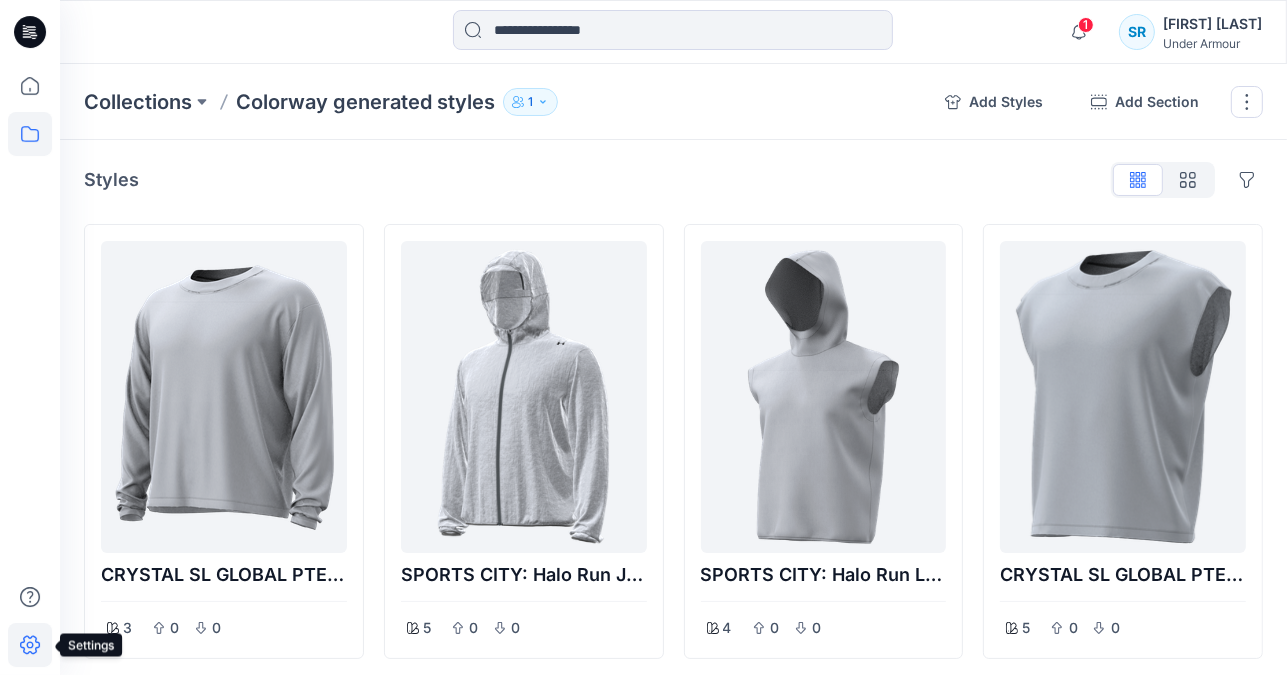 click 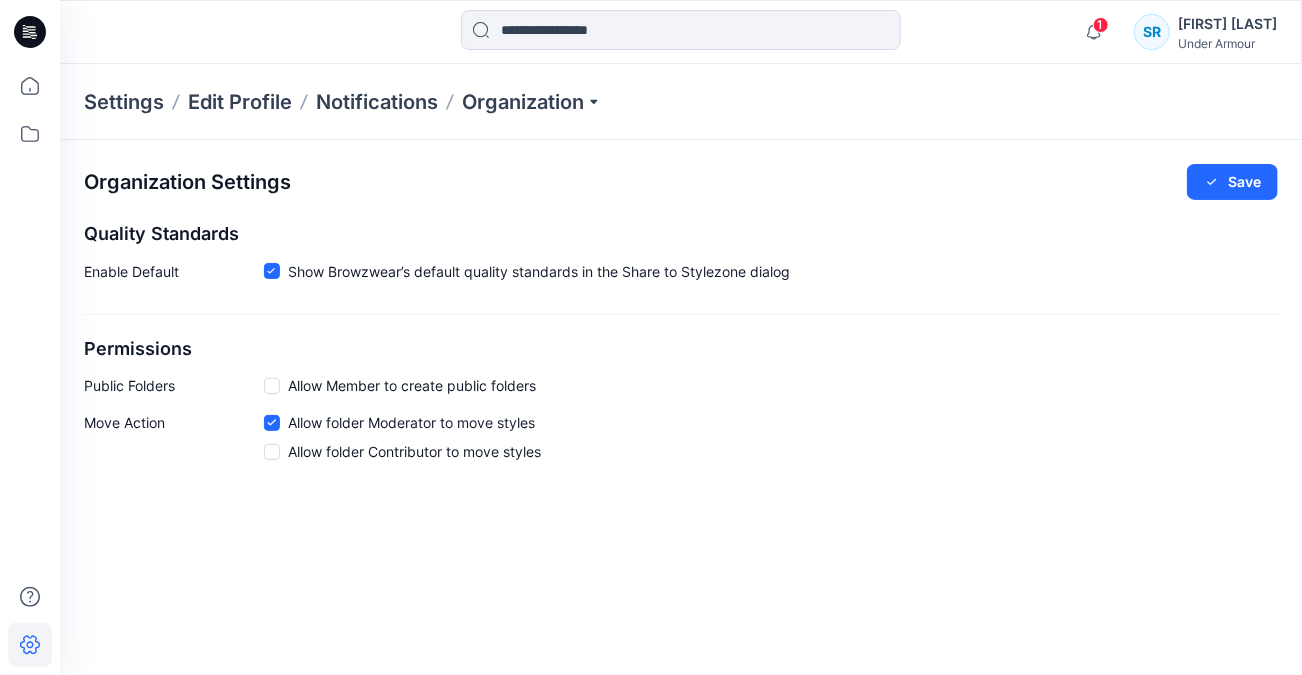 click 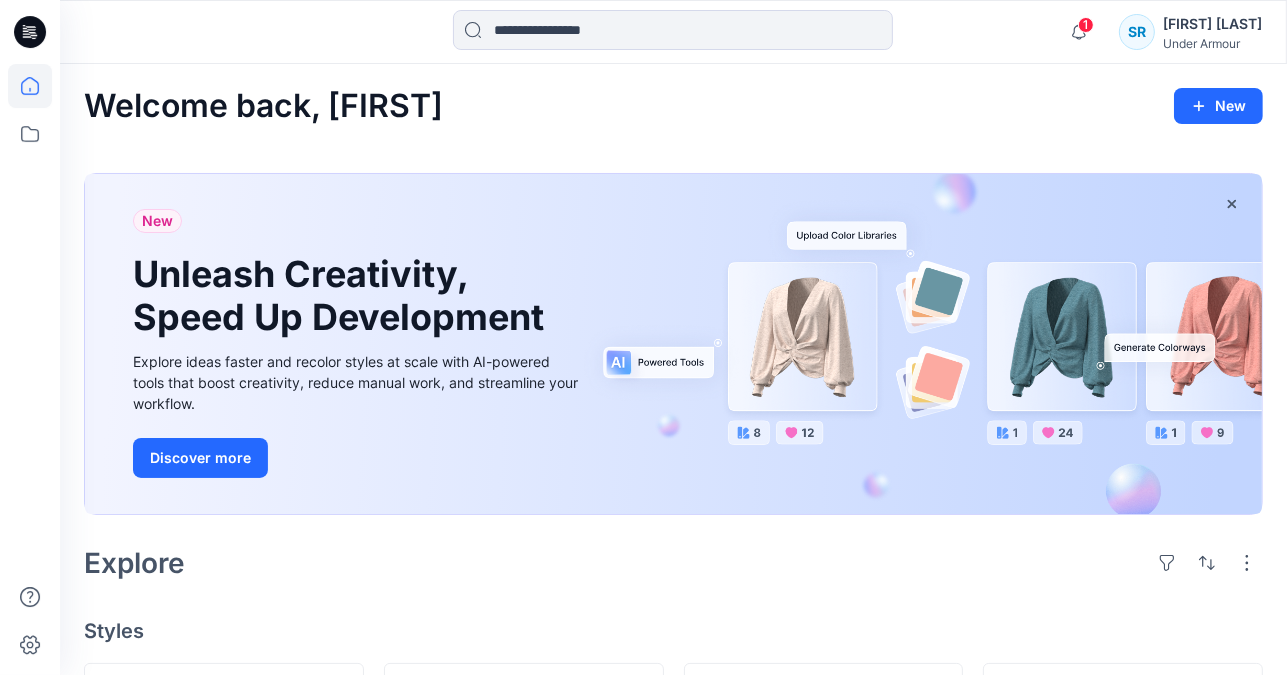click on "[FIRST] [LAST]" at bounding box center (1212, 24) 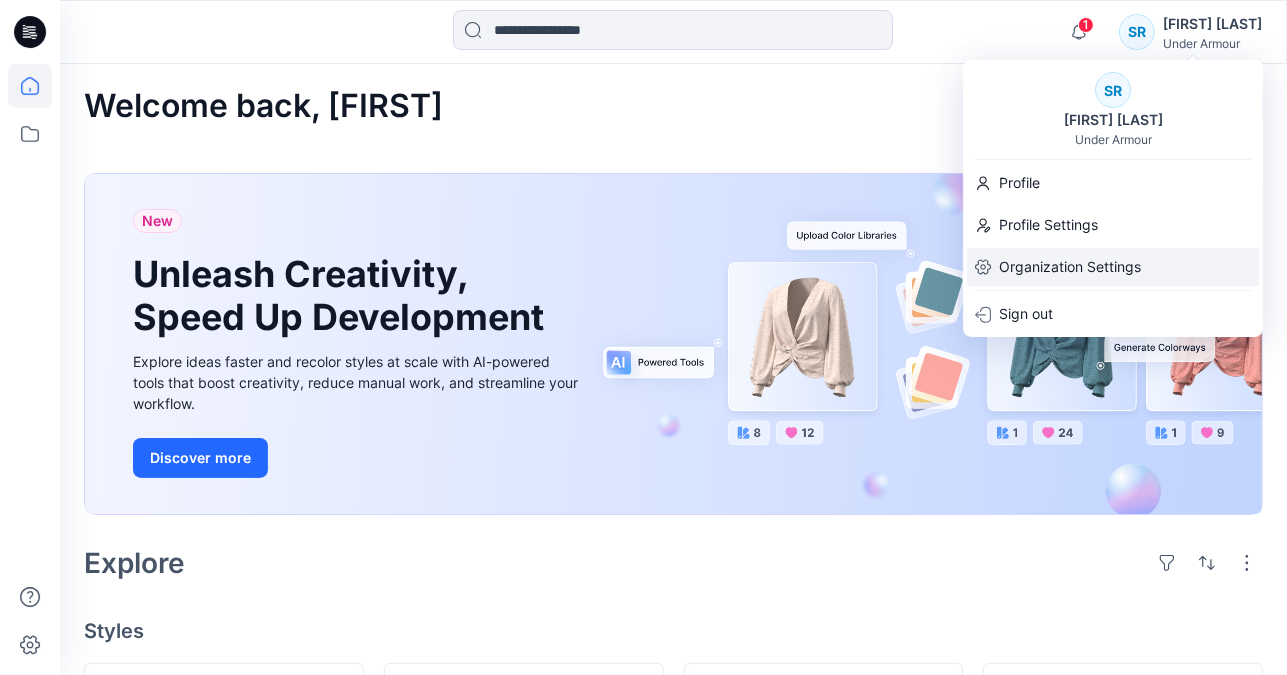 click on "Organization Settings" at bounding box center [1070, 267] 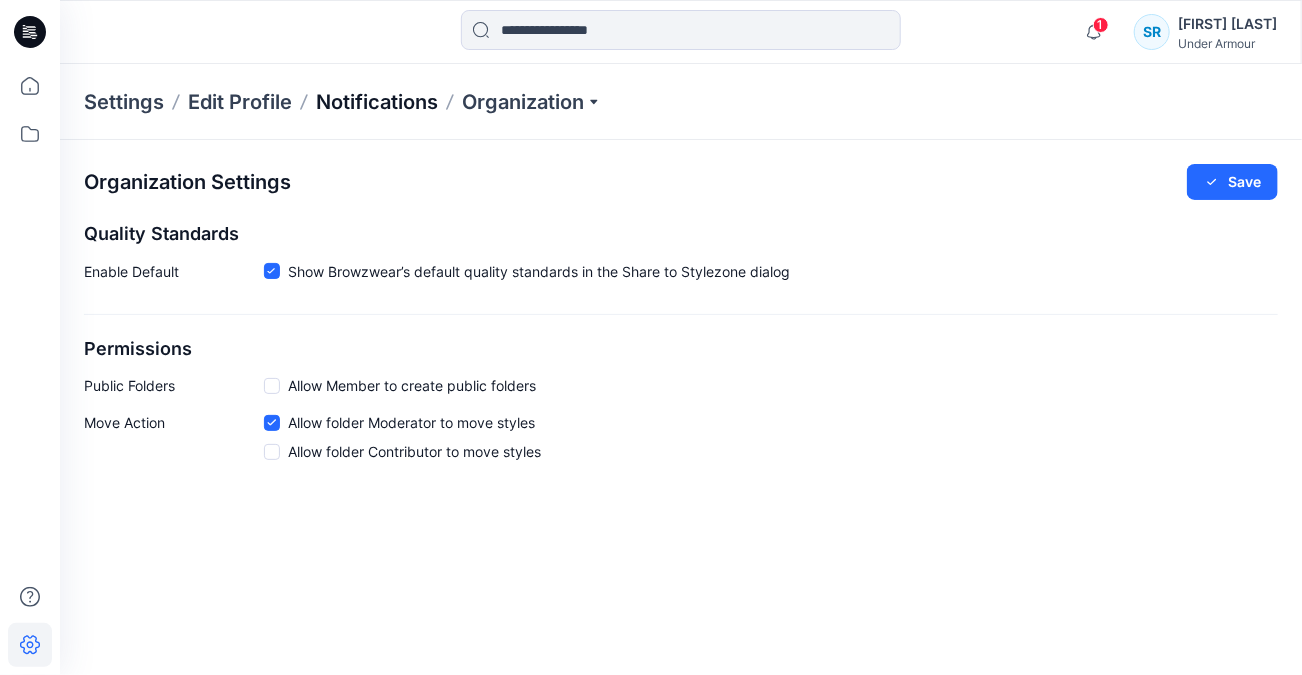 click on "Notifications" at bounding box center (377, 102) 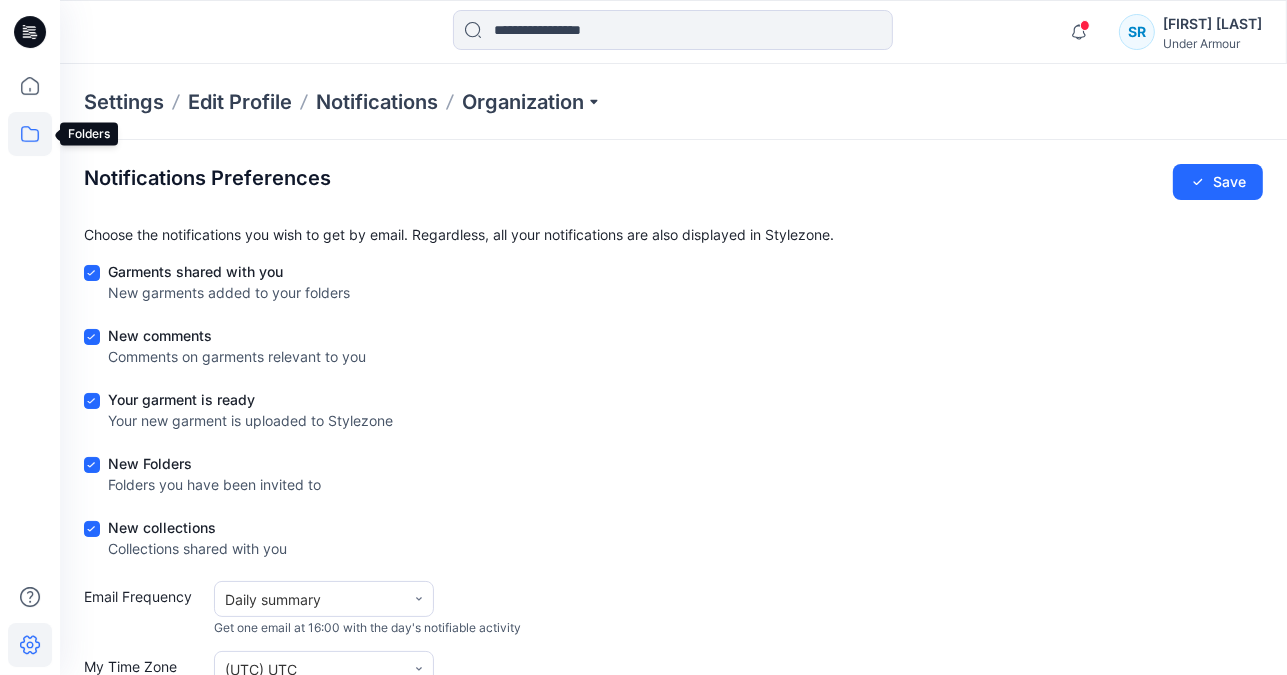 click 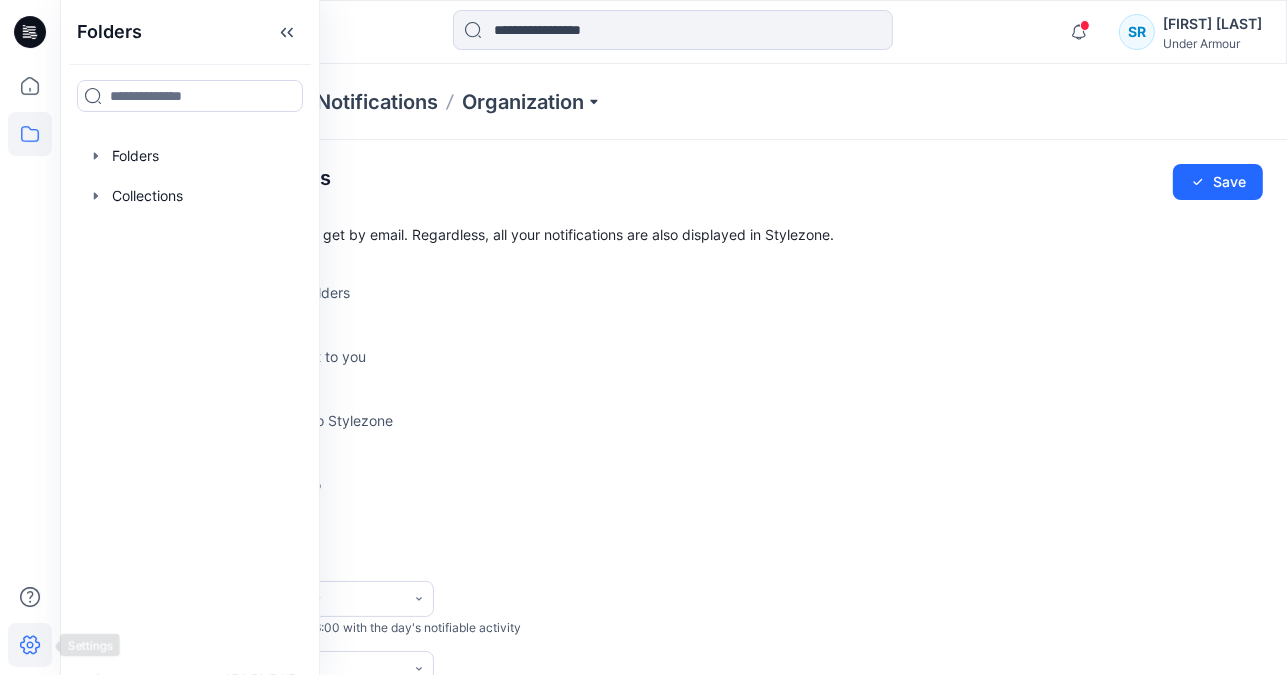 click 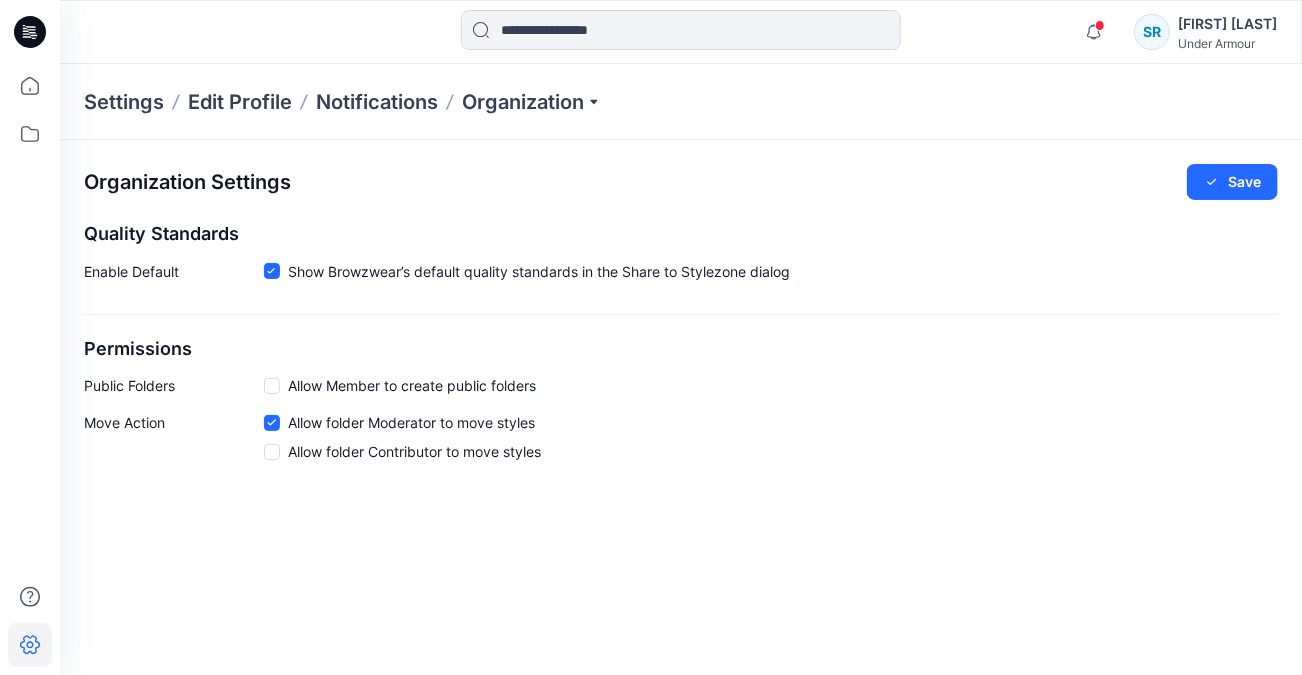 click on "Under Armour" at bounding box center (1227, 43) 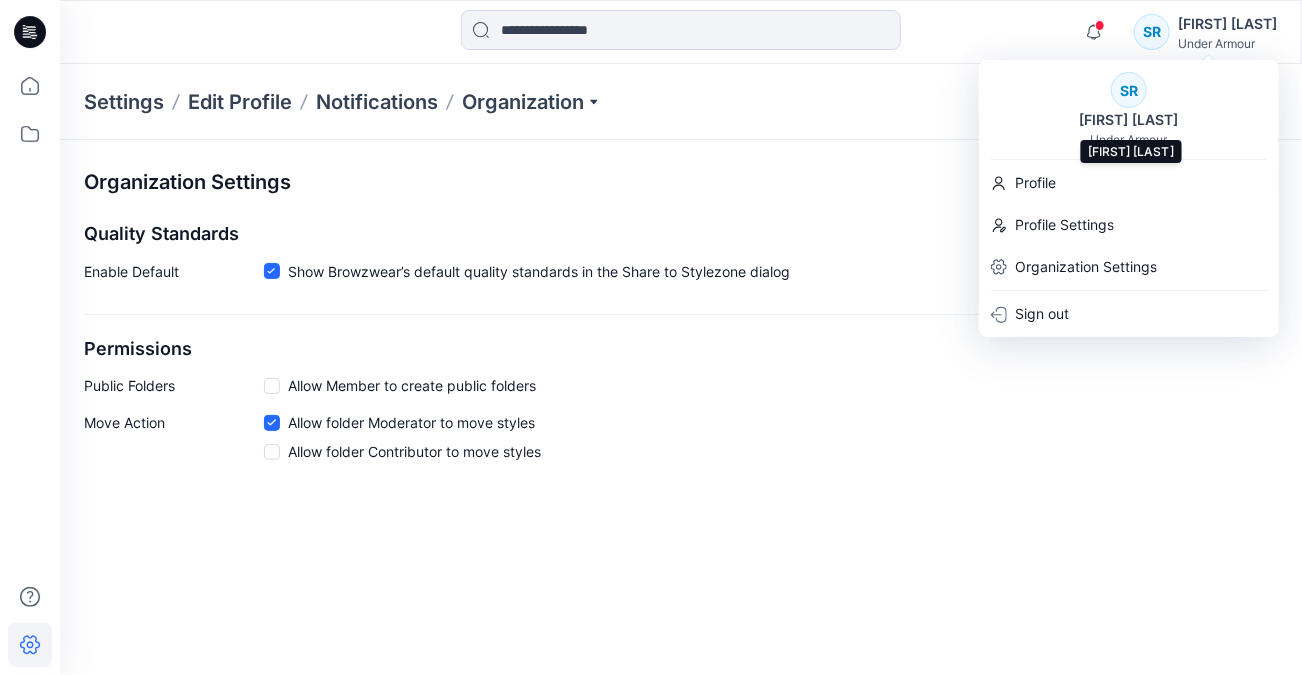 click on "SR [FIRST] [LAST] Under Armour" at bounding box center [1129, 109] 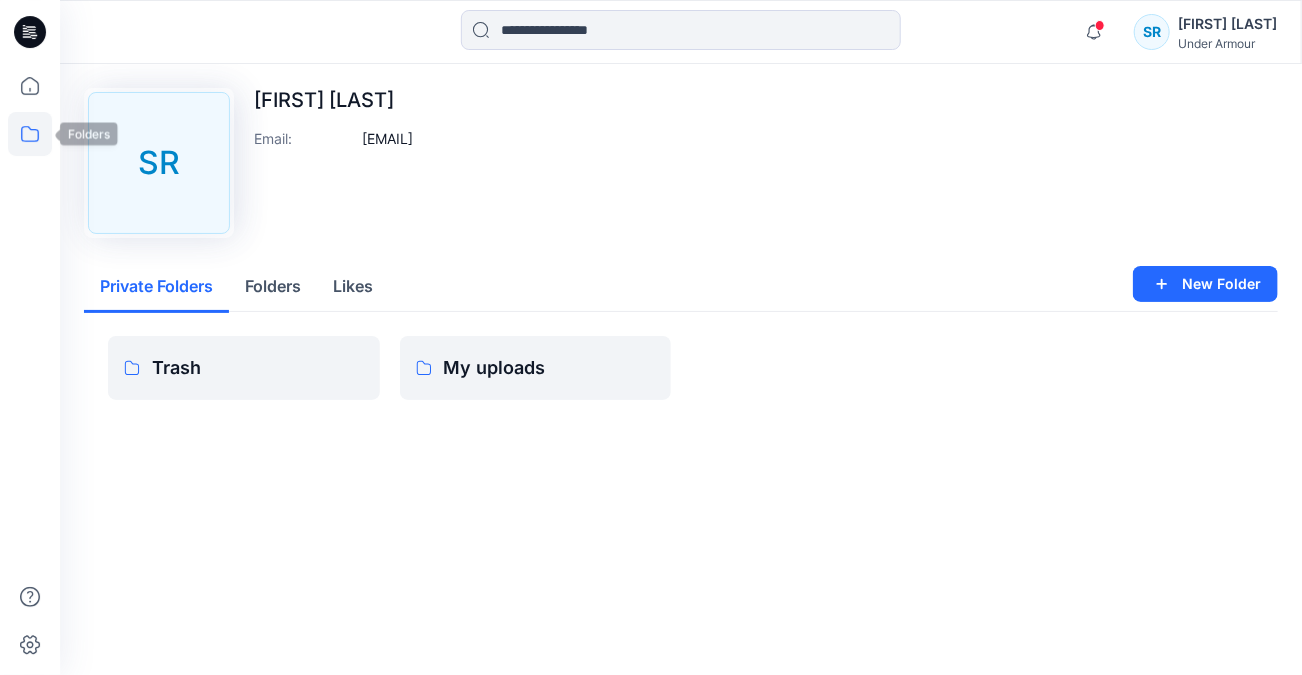 click 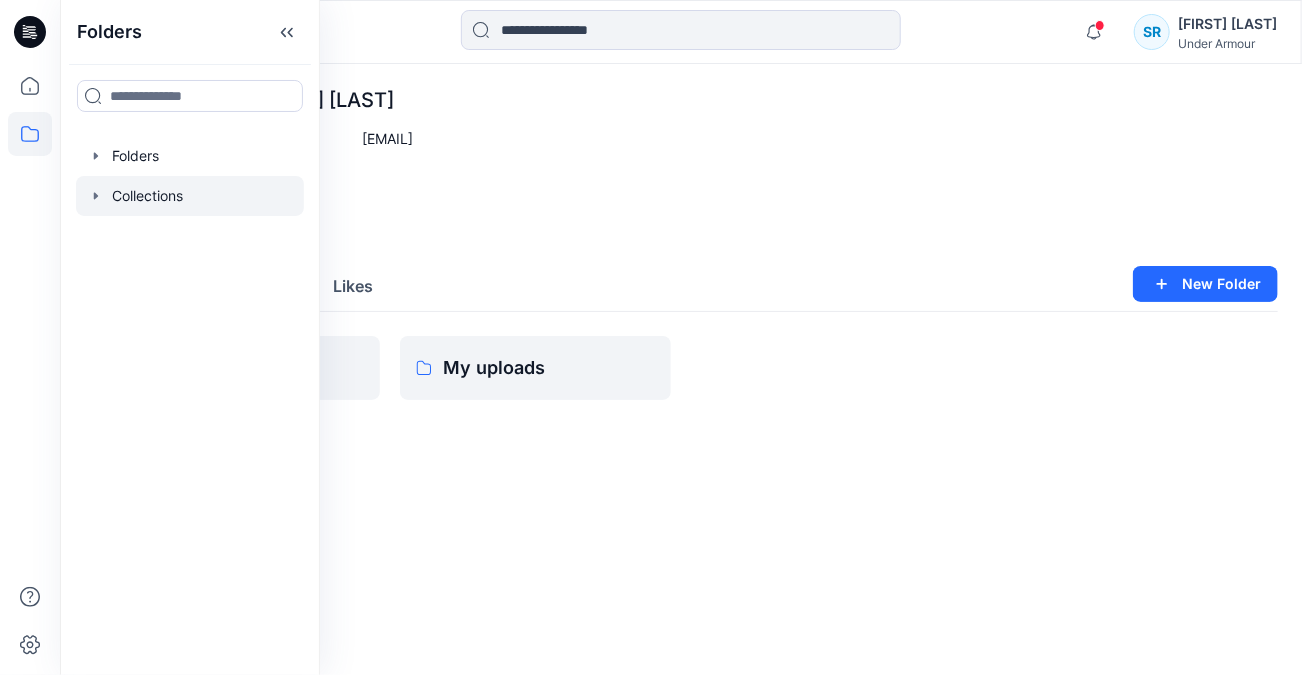 click at bounding box center (190, 196) 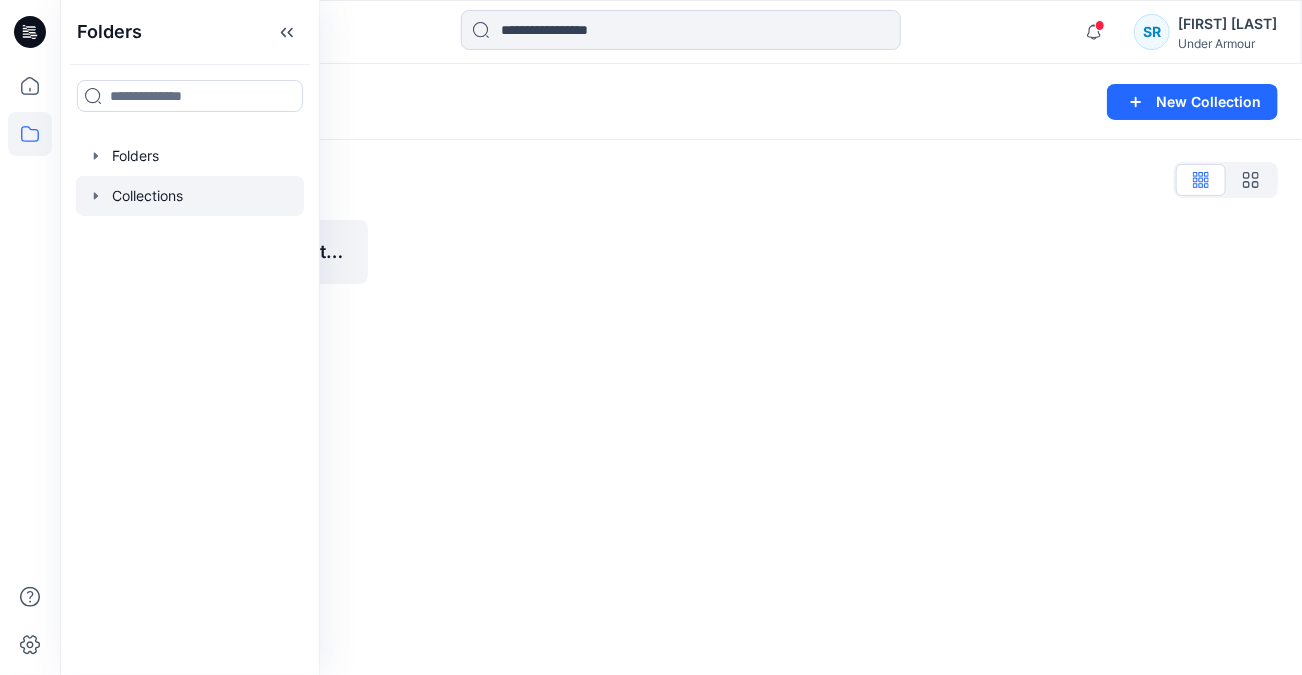 click on "Collections New Collection Collections List Colorway generated styles" at bounding box center [681, 369] 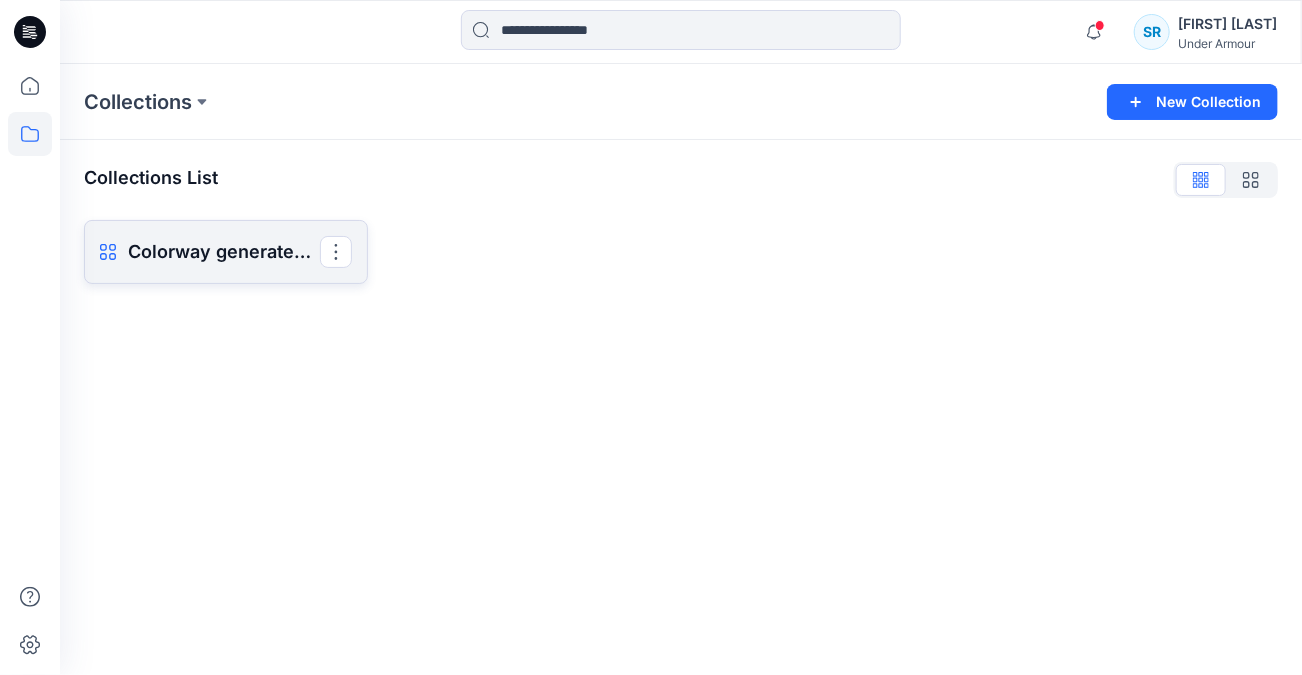 click on "Colorway generated styles" at bounding box center [224, 252] 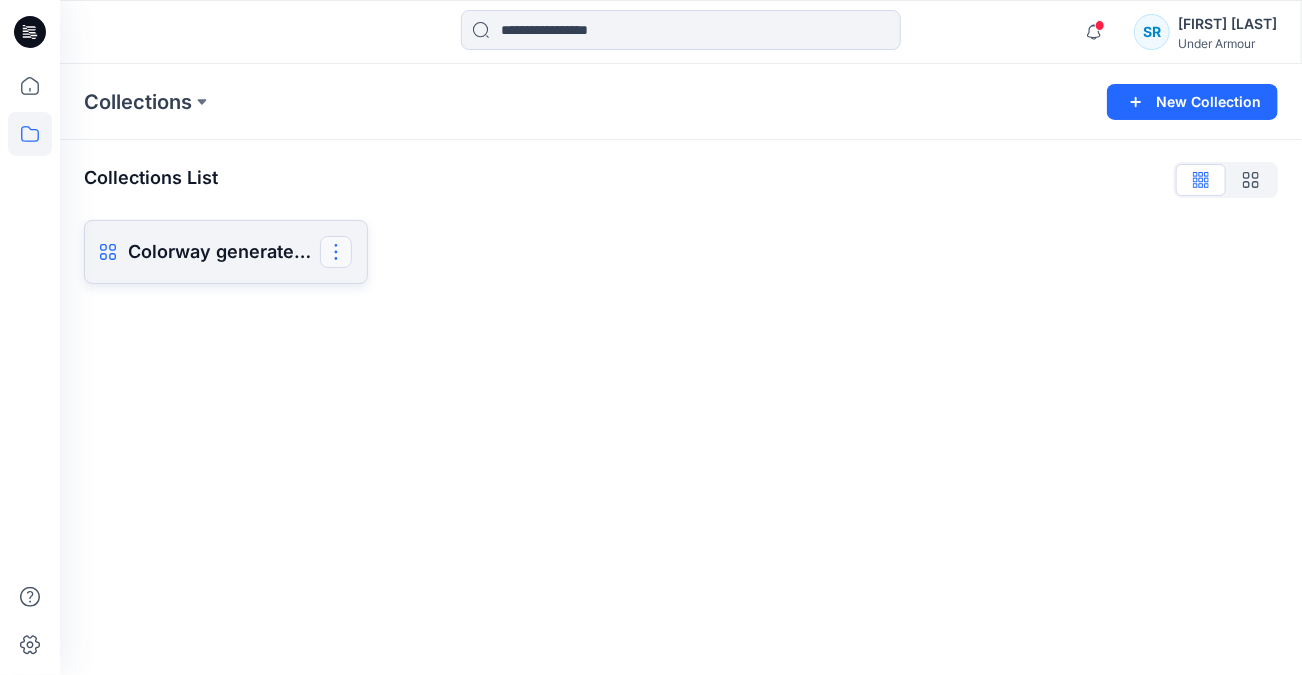 click at bounding box center [336, 252] 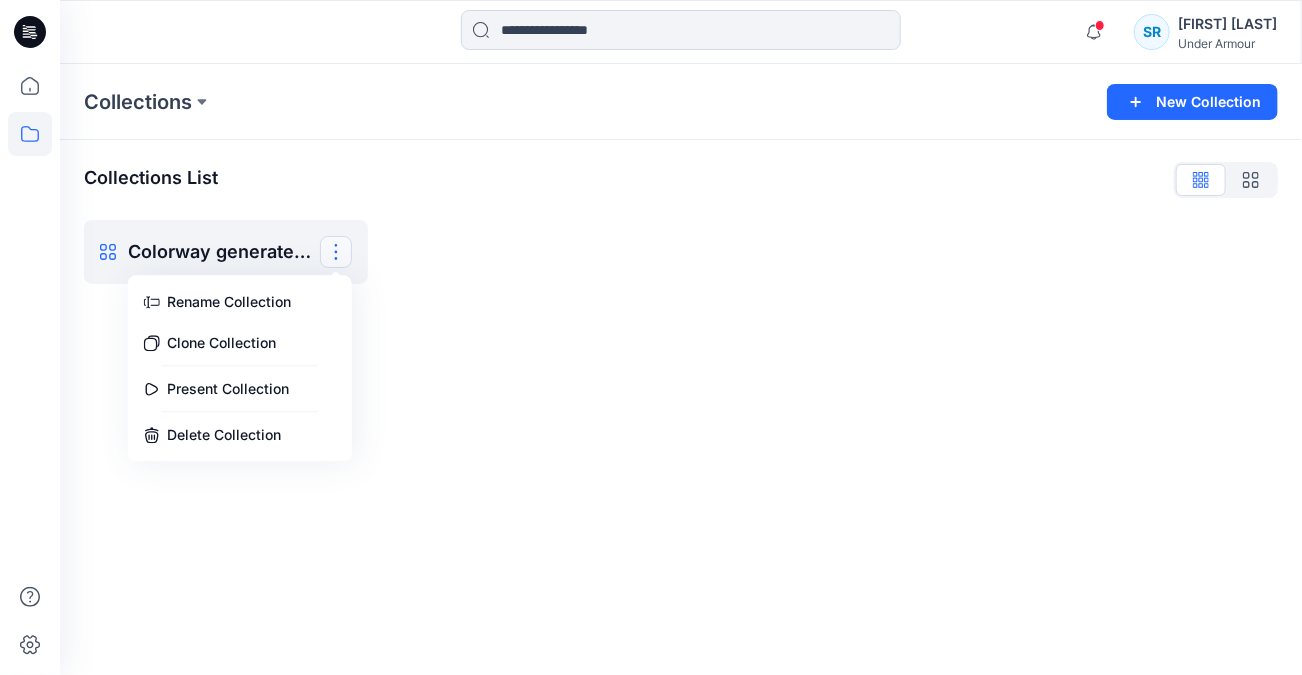 click on "Collections List Colorway generated styles Rename Collection Clone Collection Present Collection Delete Collection" at bounding box center [681, 224] 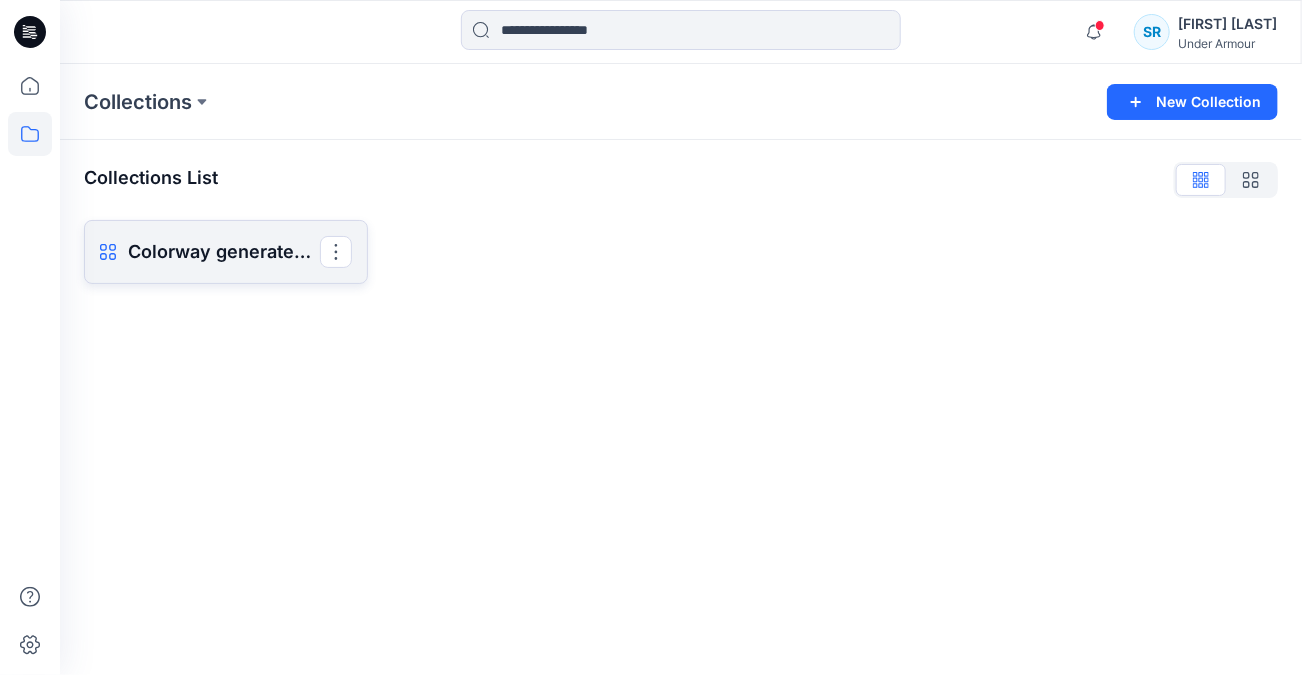 click on "Colorway generated styles" at bounding box center [224, 252] 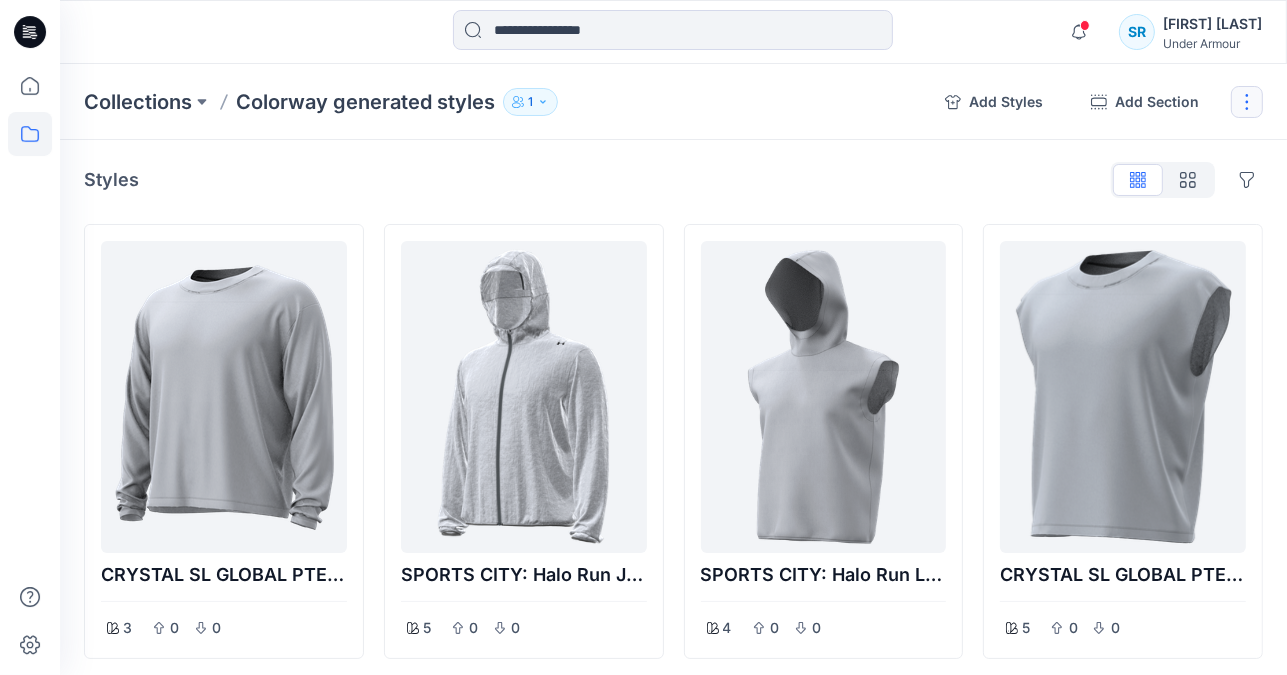 click at bounding box center (1247, 102) 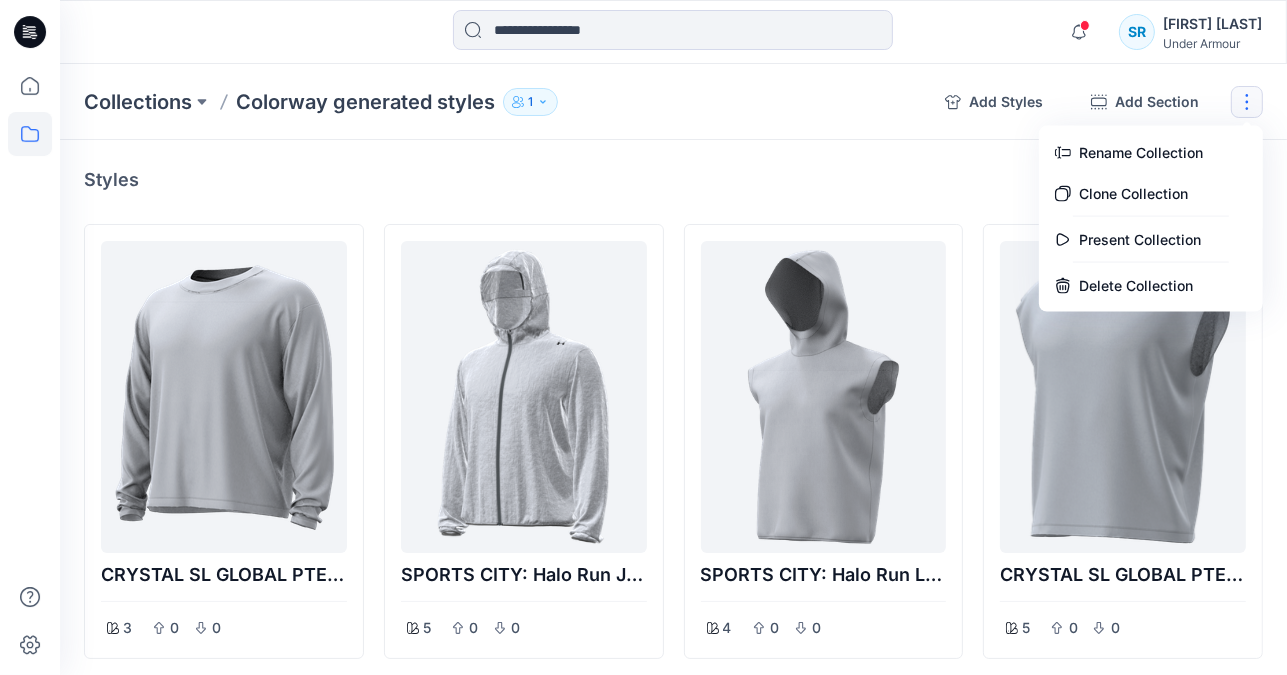 click on "Styles Hide Legacy Styles CRYSTAL SL GLOBAL PTE LTD: Halo Run Aeris LS 3 0 0 ECLAT - TW: Halo Run Half Tight 7 0 0 ECLAT - TW: Halo Run Half Tight 6 0 0 SPORTS CITY: Halo Run Jacket 5 0 0 SPORTS CITY: Halo Run Short 4 0 0 CRYSTAL SL GLOBAL PTE LTD: Halo Run Aeris LS 3 0 0 SPORTS CITY: Halo Run LW SL Hoodie 4 0 0 CRYSTAL SL GLOBAL PTE LTD: Halo Run Aeris SL 6 0 0 TAN DE COMPANY LIMITED: UA JS SM Halo Short 4 0 0 CRYSTAL SL GLOBAL PTE LTD: Halo Run Aeris SL 5 0 0 SPORTS CITY: Halo Run Short 3 0 0 SPORTS CITY: Halo Run SL Fleece Hoodie 3 0 0 Add Section
To pick up a draggable item, press the space bar.
While dragging, use the arrow keys to move the item.
Press space again to drop the item in its new position, or press escape to cancel." at bounding box center (673, 904) 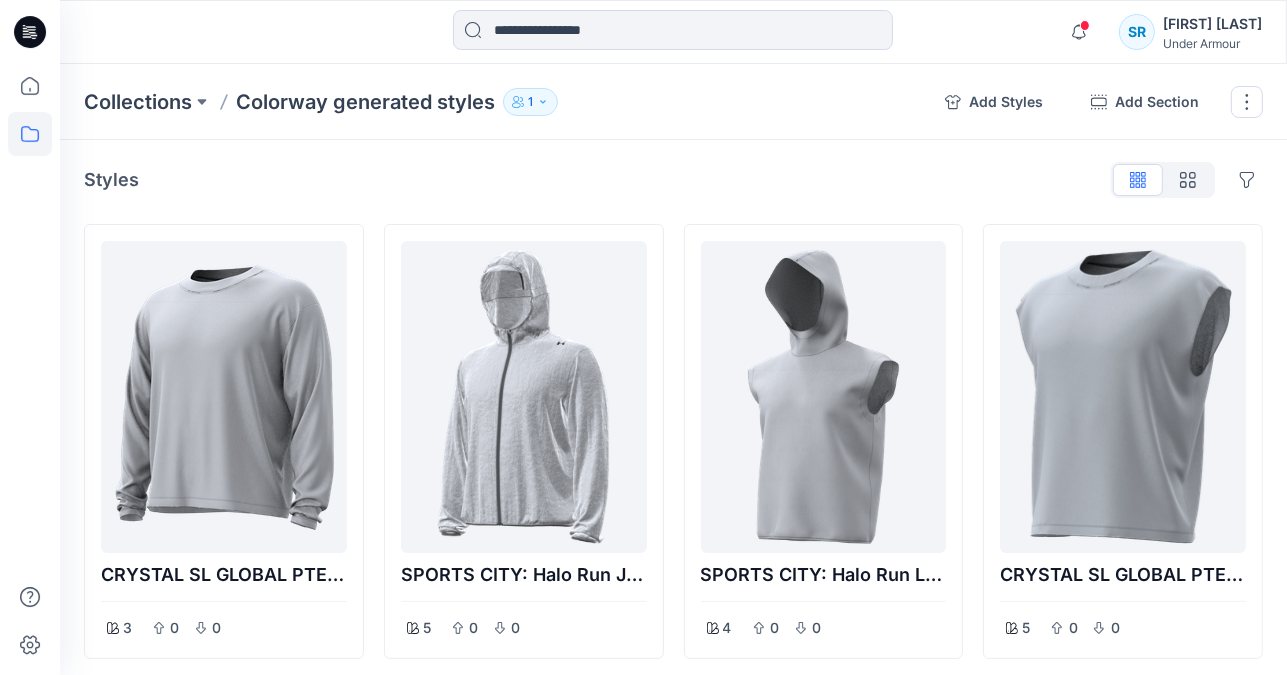 click on "1" at bounding box center (530, 102) 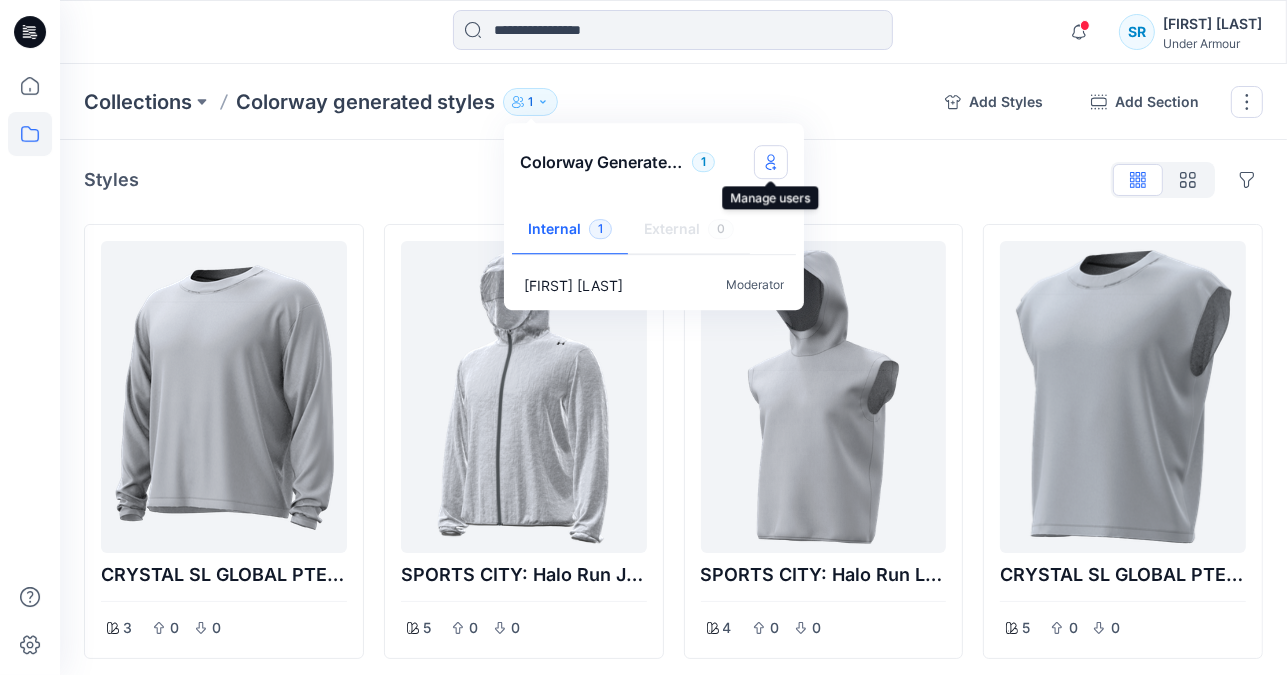click at bounding box center [771, 162] 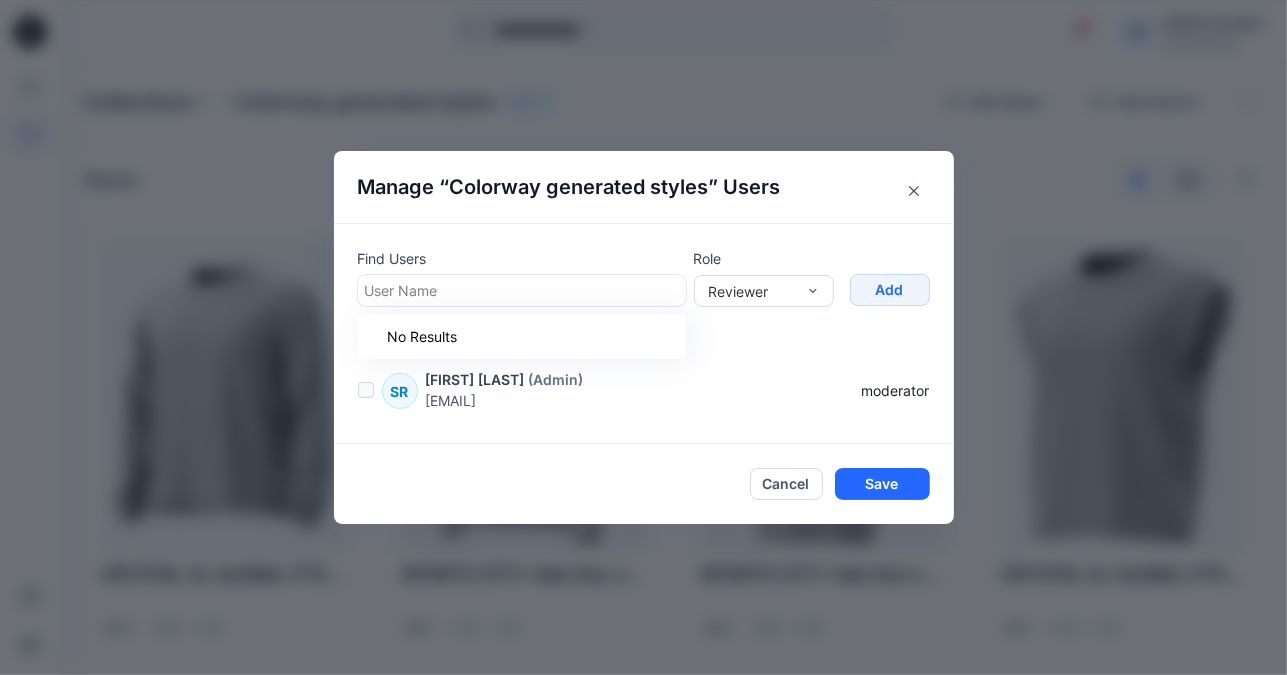 click at bounding box center (522, 290) 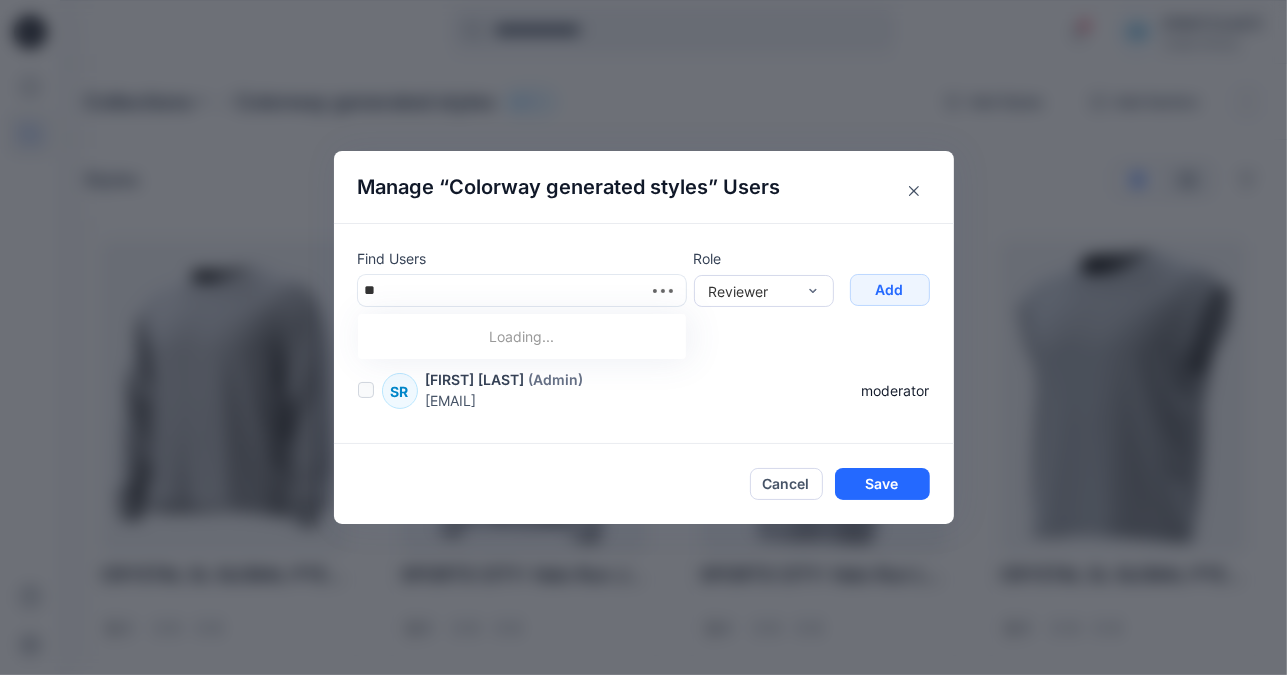 type on "*" 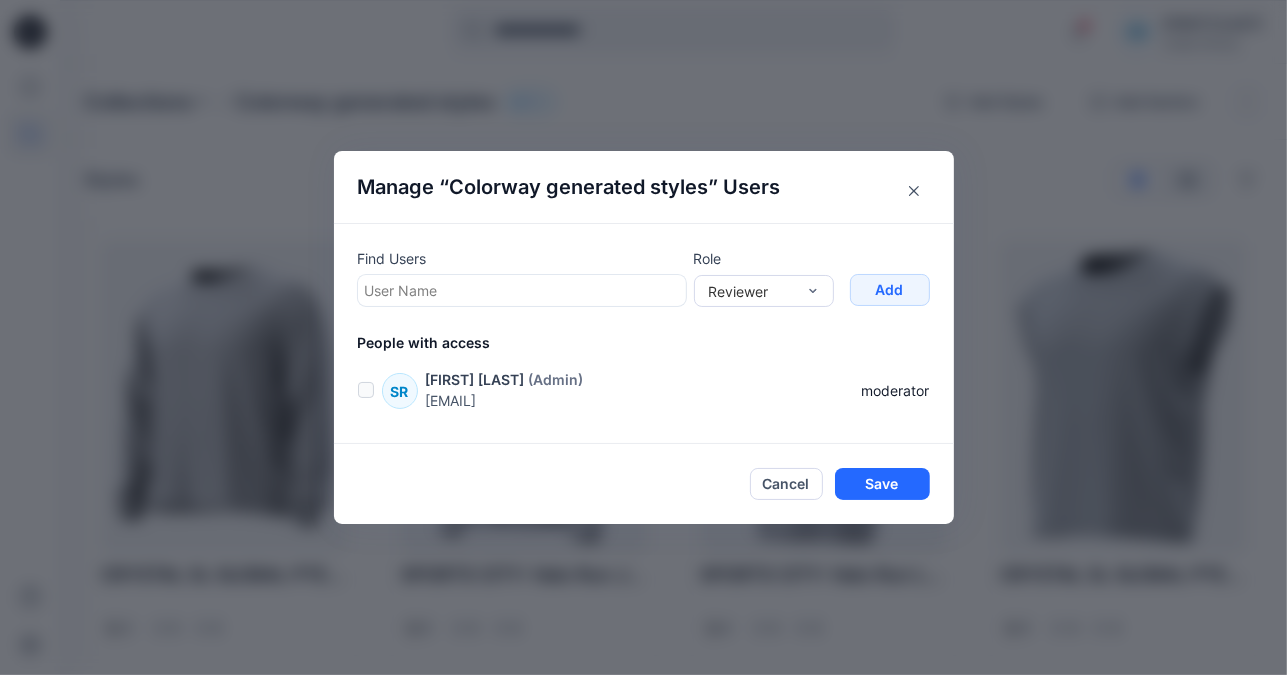 click at bounding box center (522, 290) 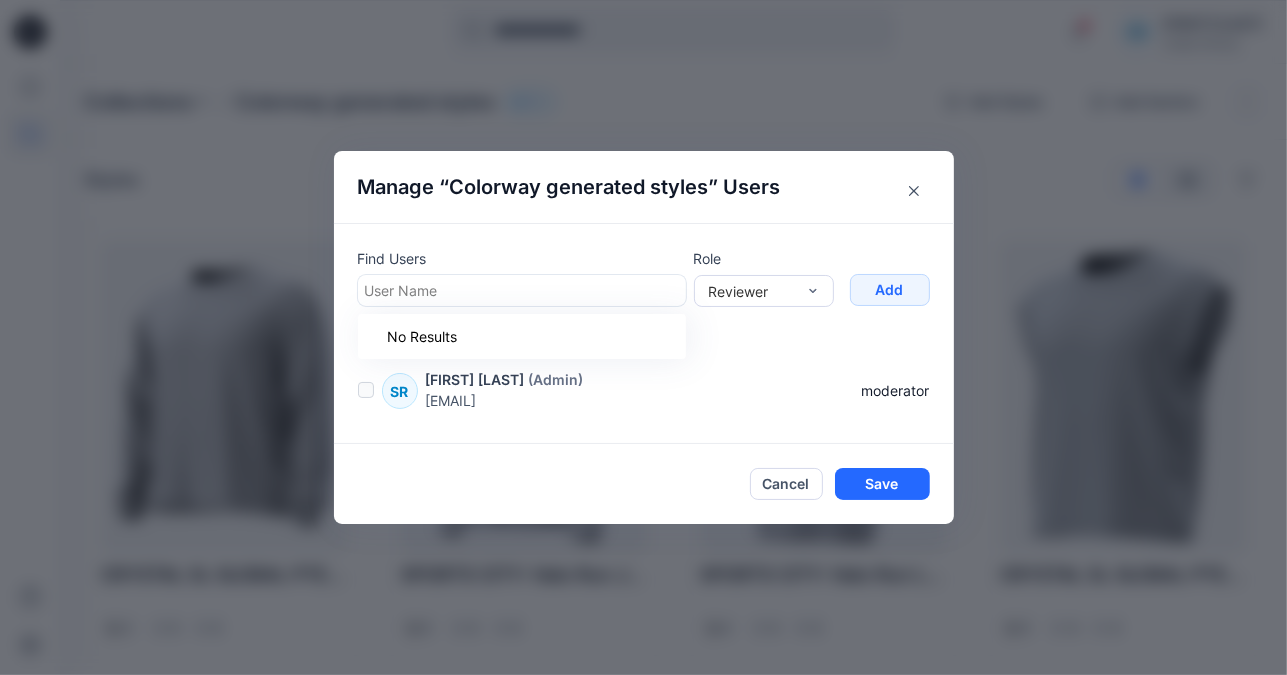 paste on "**********" 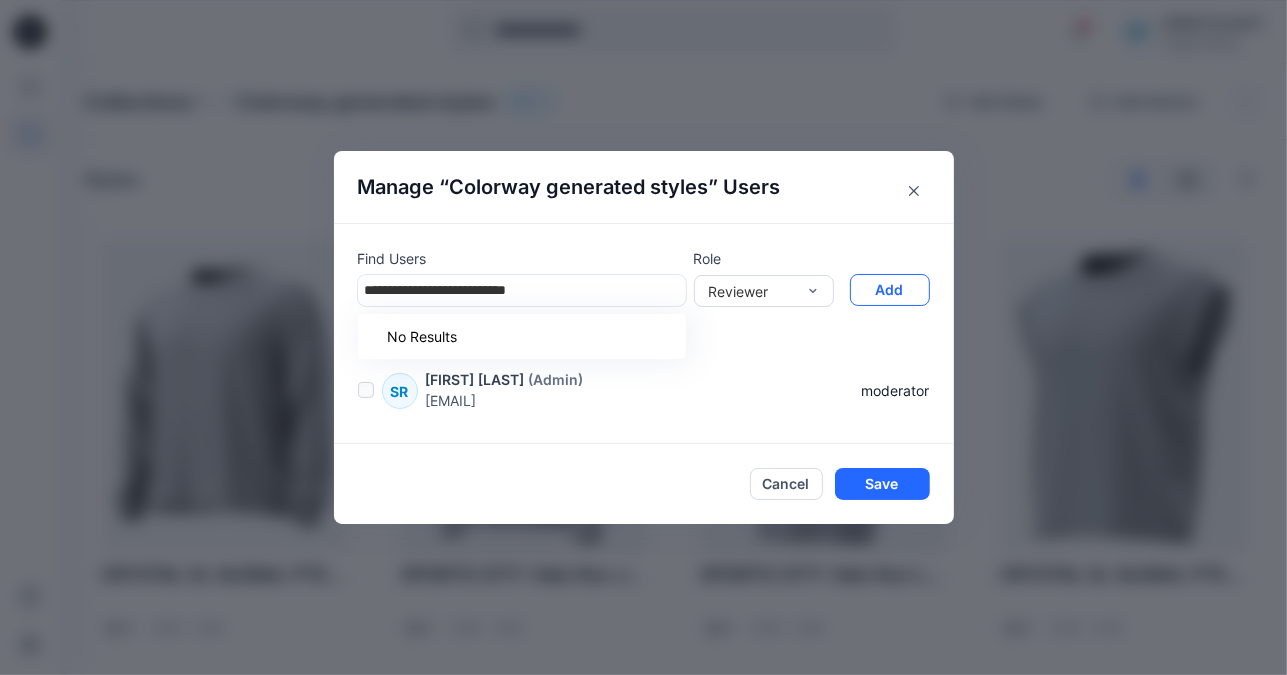 type on "**********" 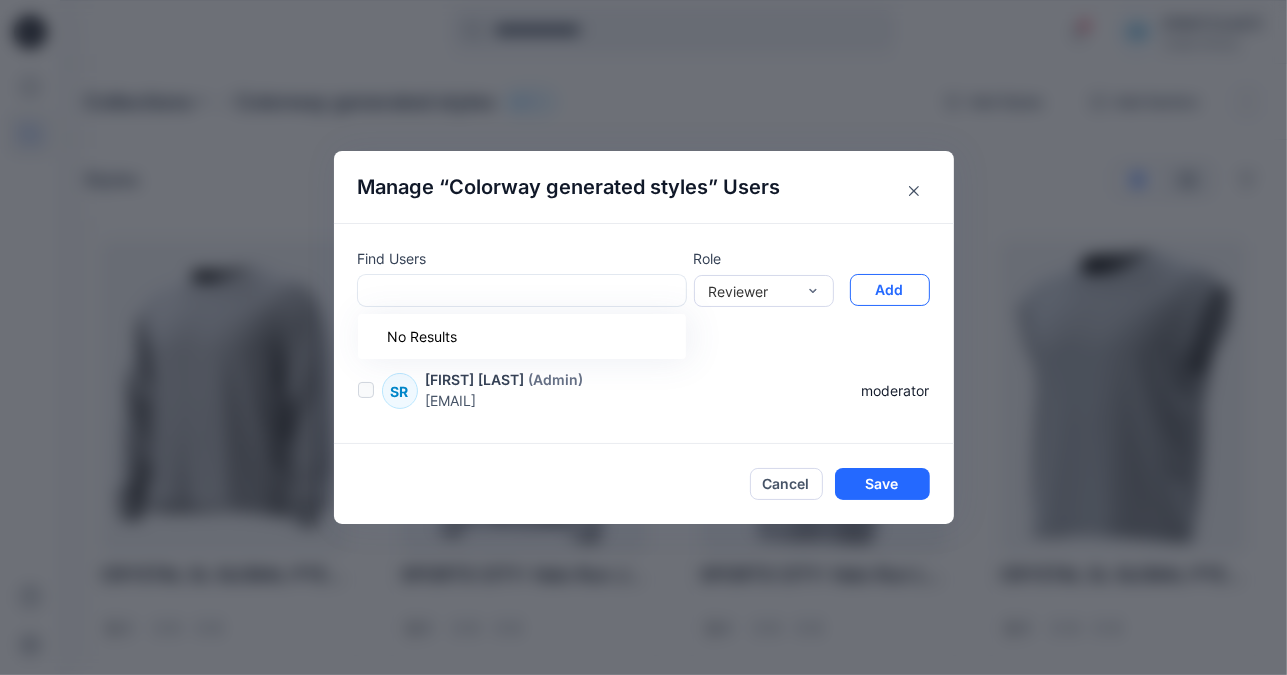 click on "Add" at bounding box center [890, 290] 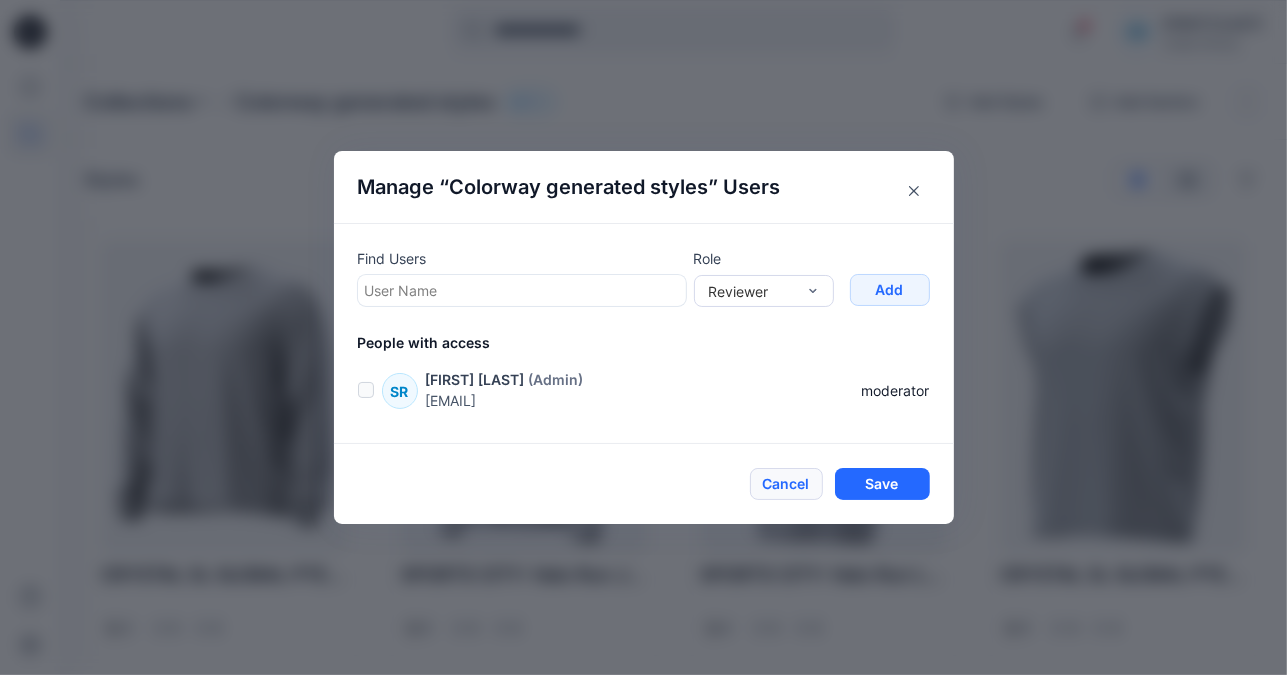 click on "Cancel" at bounding box center [786, 484] 